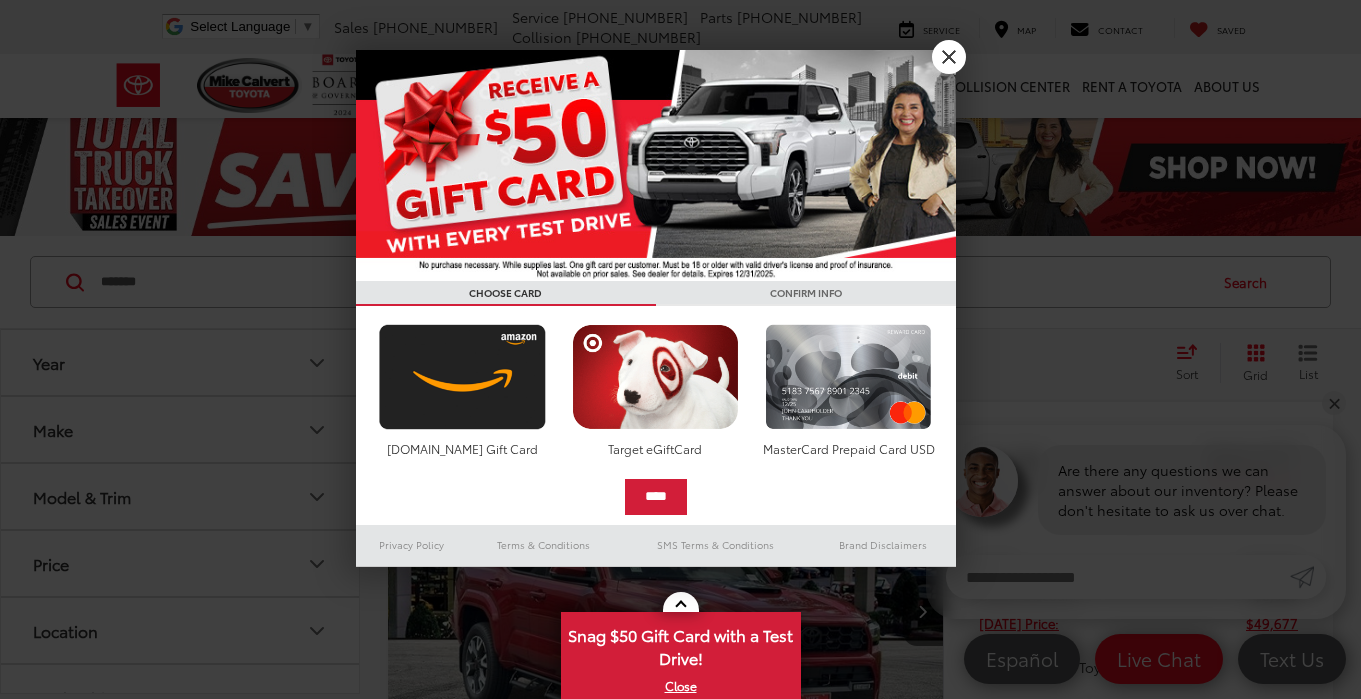 scroll, scrollTop: 0, scrollLeft: 0, axis: both 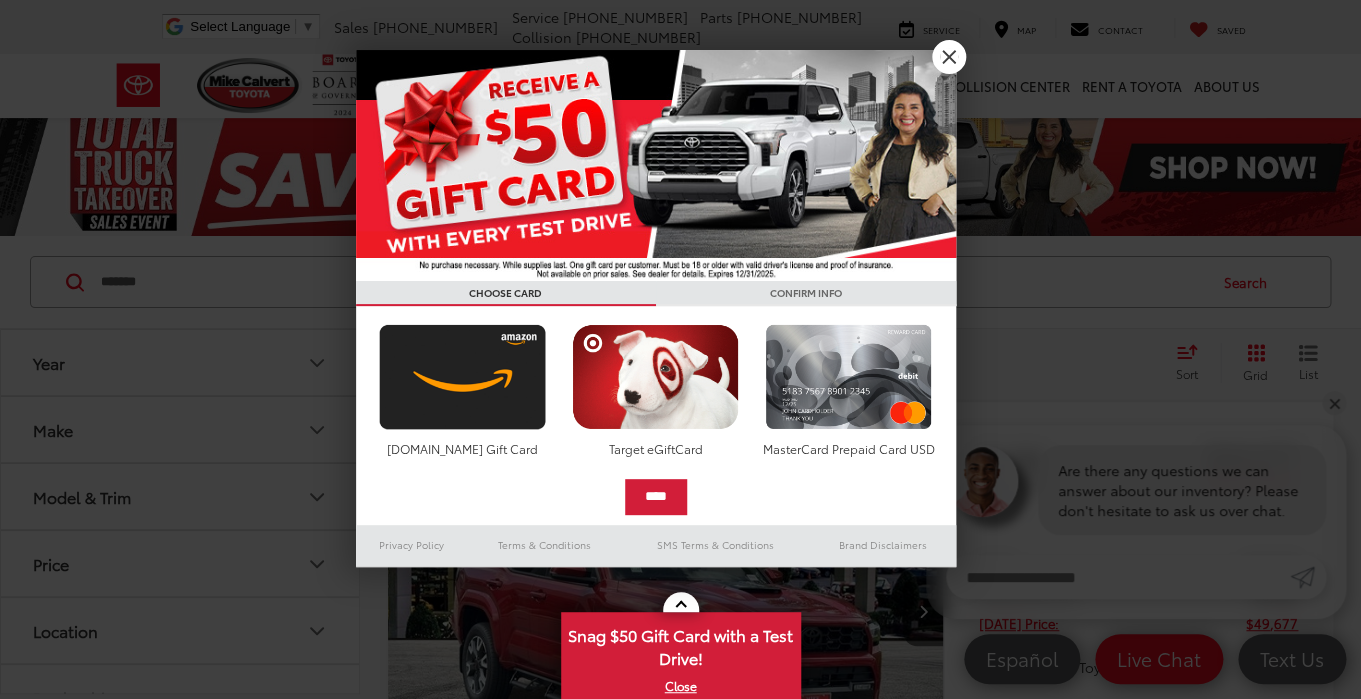 click on "X" at bounding box center [949, 57] 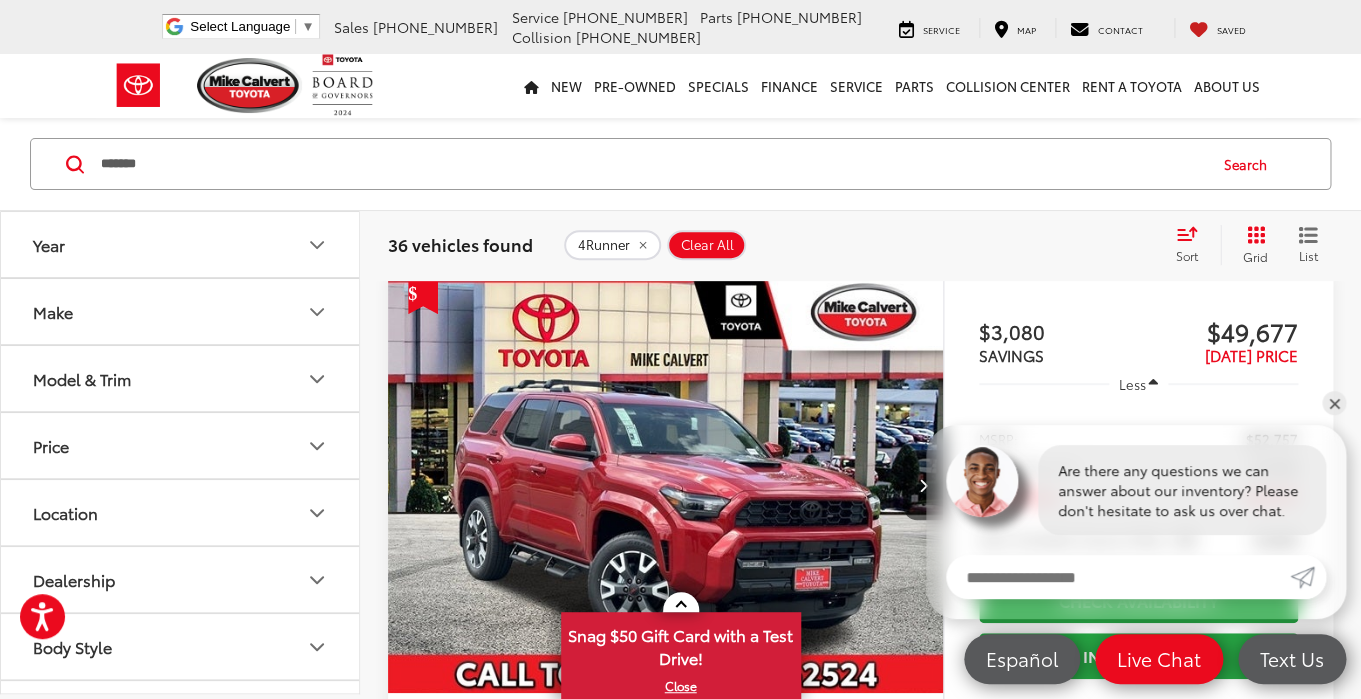 scroll, scrollTop: 115, scrollLeft: 0, axis: vertical 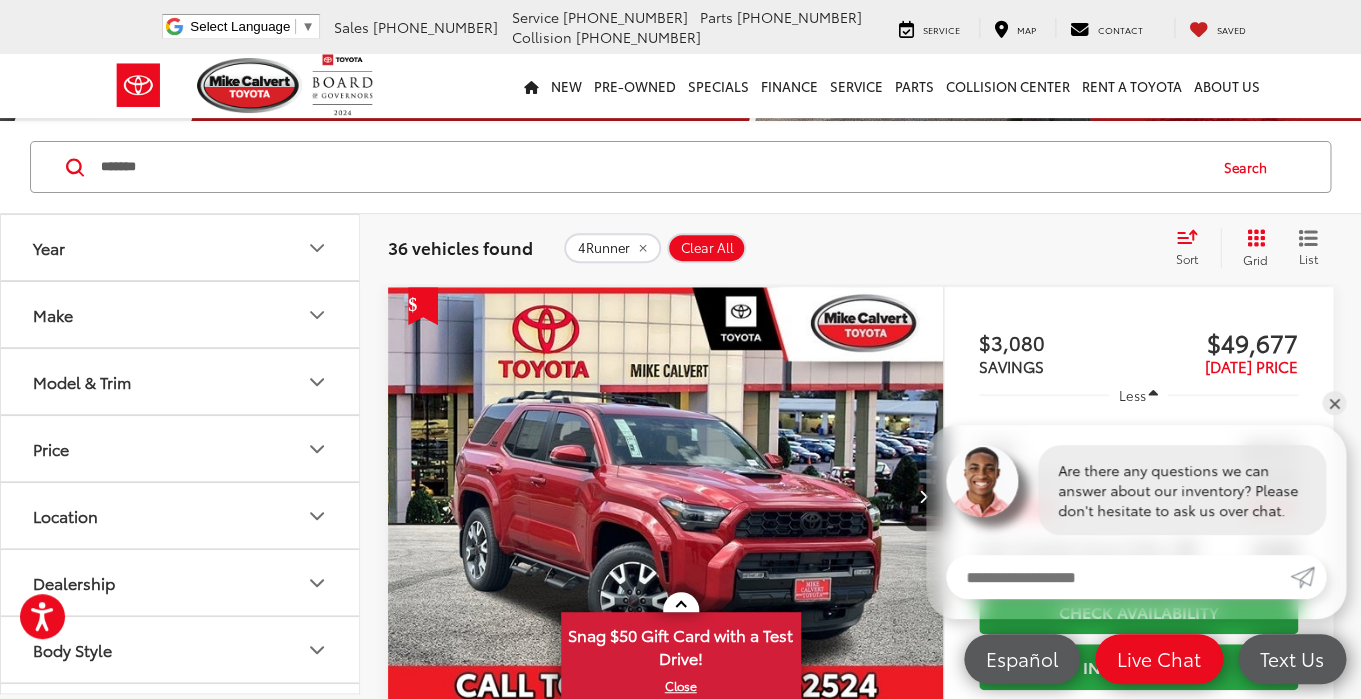 click on "✕" at bounding box center [1334, 403] 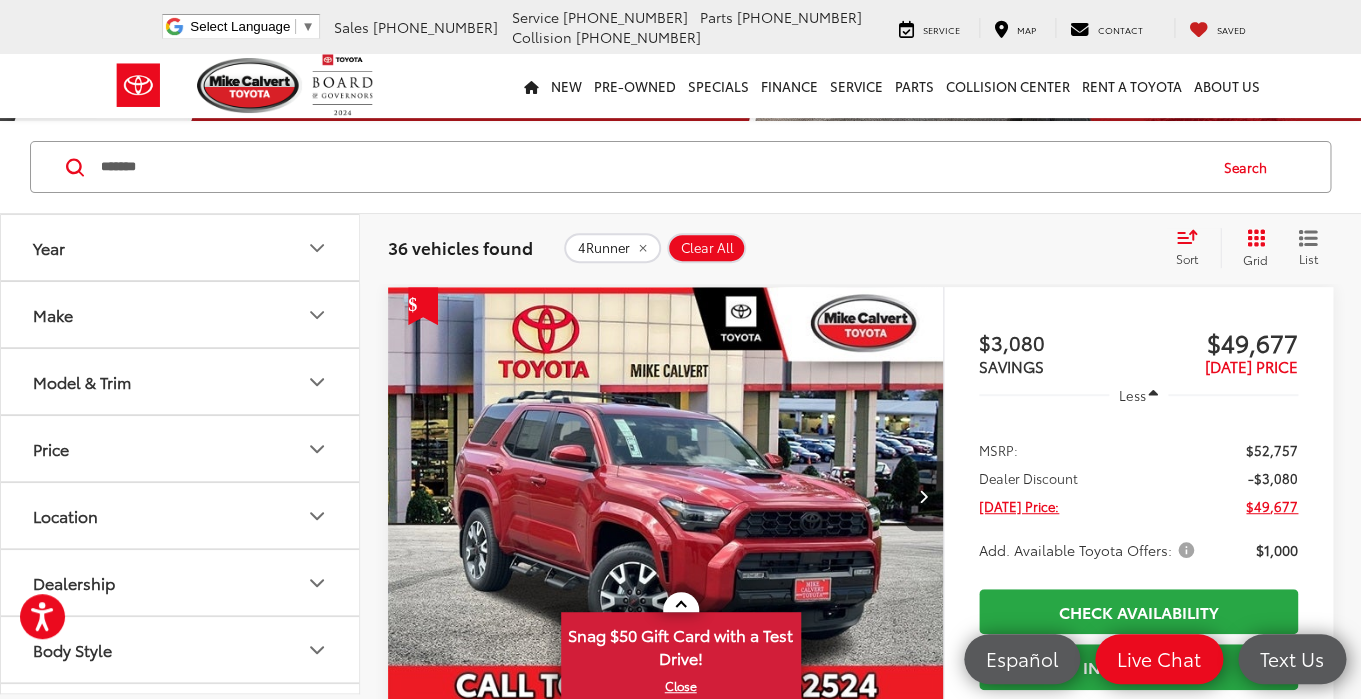 click 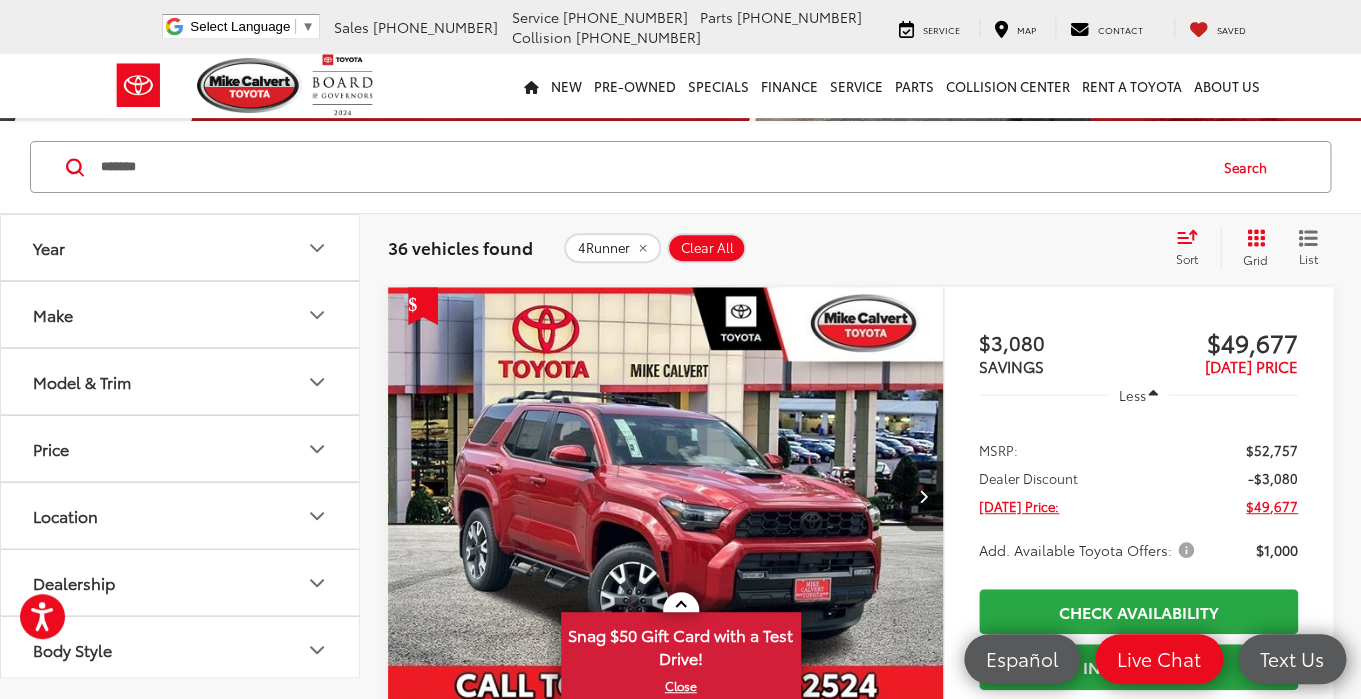 scroll, scrollTop: 0, scrollLeft: 0, axis: both 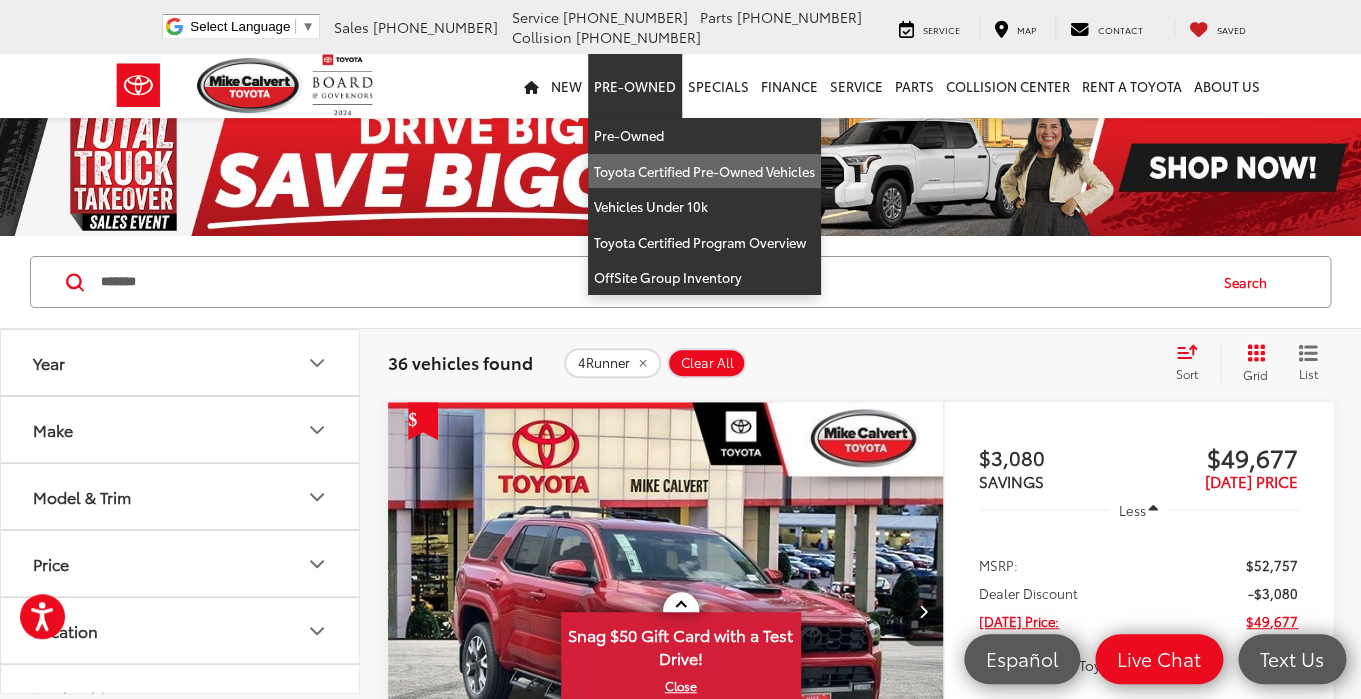 click on "Toyota Certified Pre-Owned Vehicles" at bounding box center (704, 172) 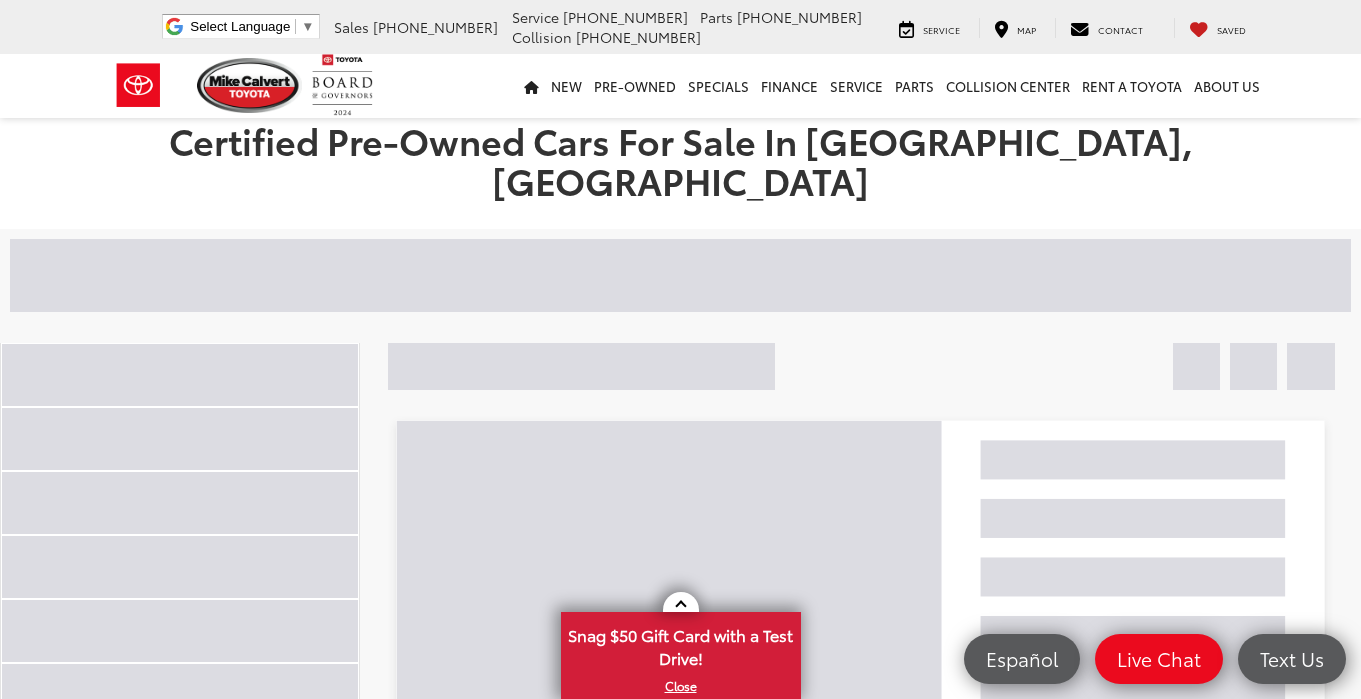 scroll, scrollTop: 0, scrollLeft: 0, axis: both 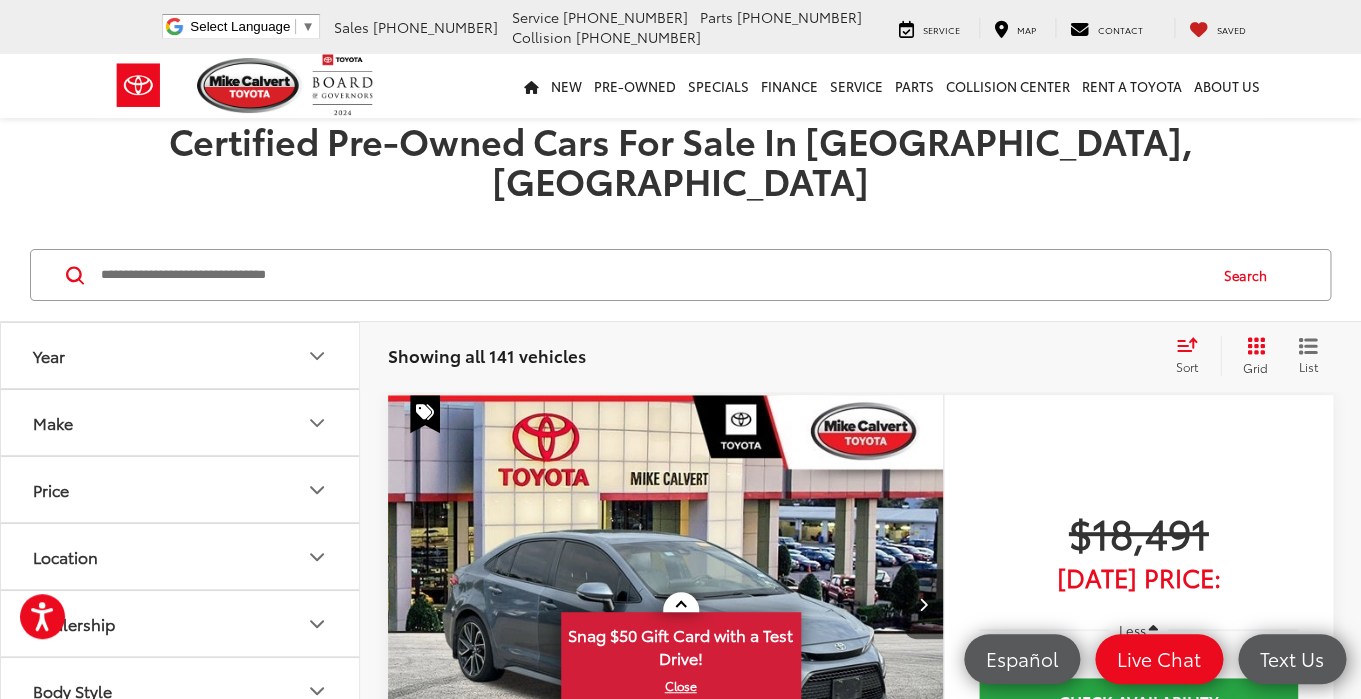 click at bounding box center [652, 275] 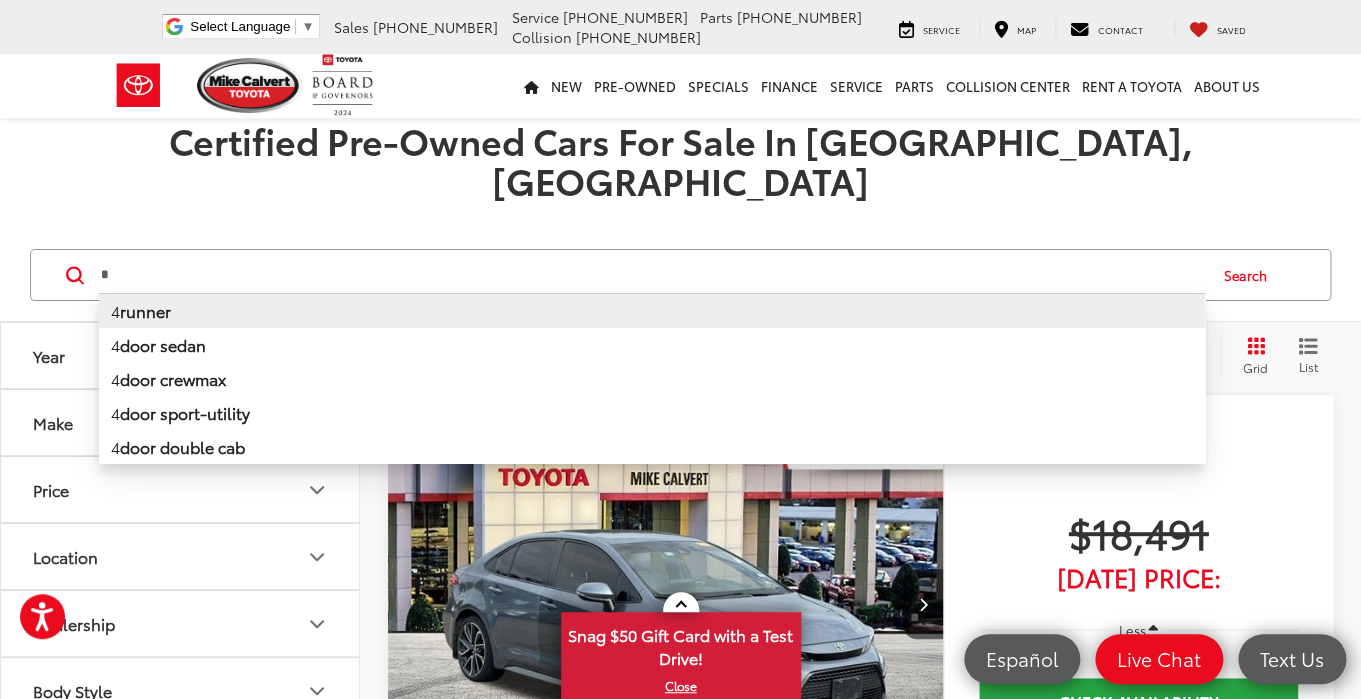 click on "4 runner" at bounding box center [652, 310] 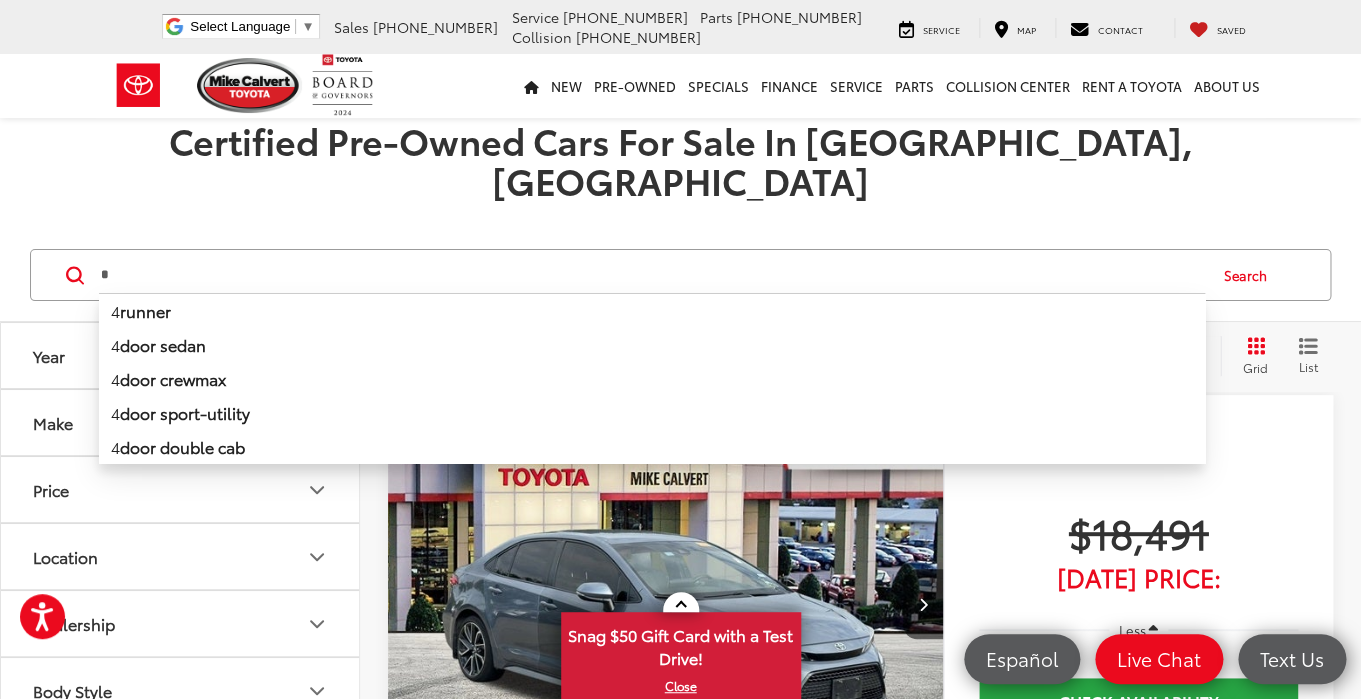 type on "*******" 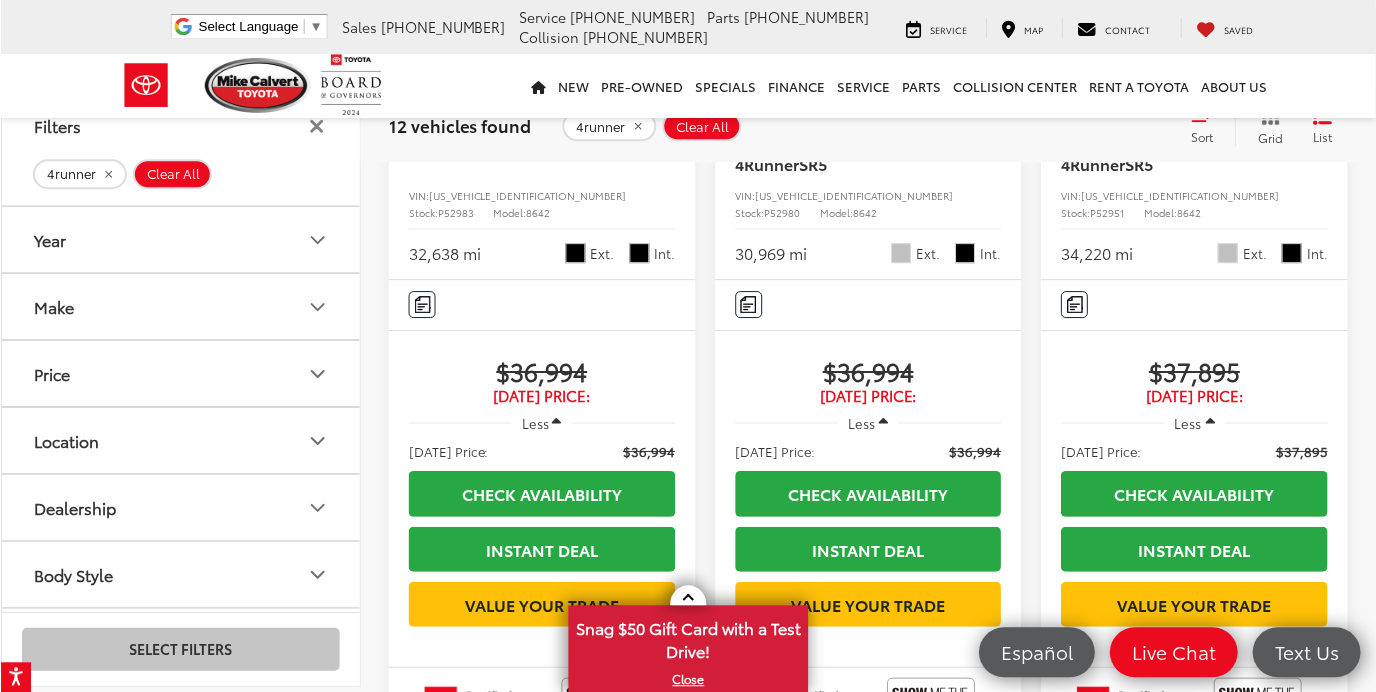scroll, scrollTop: 518, scrollLeft: 0, axis: vertical 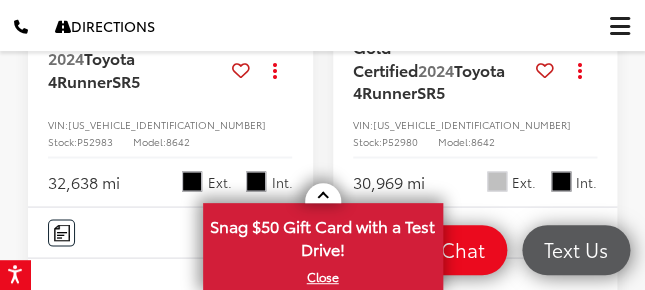 click on "Gold Certified 2024  Toyota 4Runner  SR5
Copy Link Share Print View Details VIN:  JTEEU5JR3R5307016 Stock:  P52980 Model:  8642 30,969 mi Ext. Int." at bounding box center (475, 111) 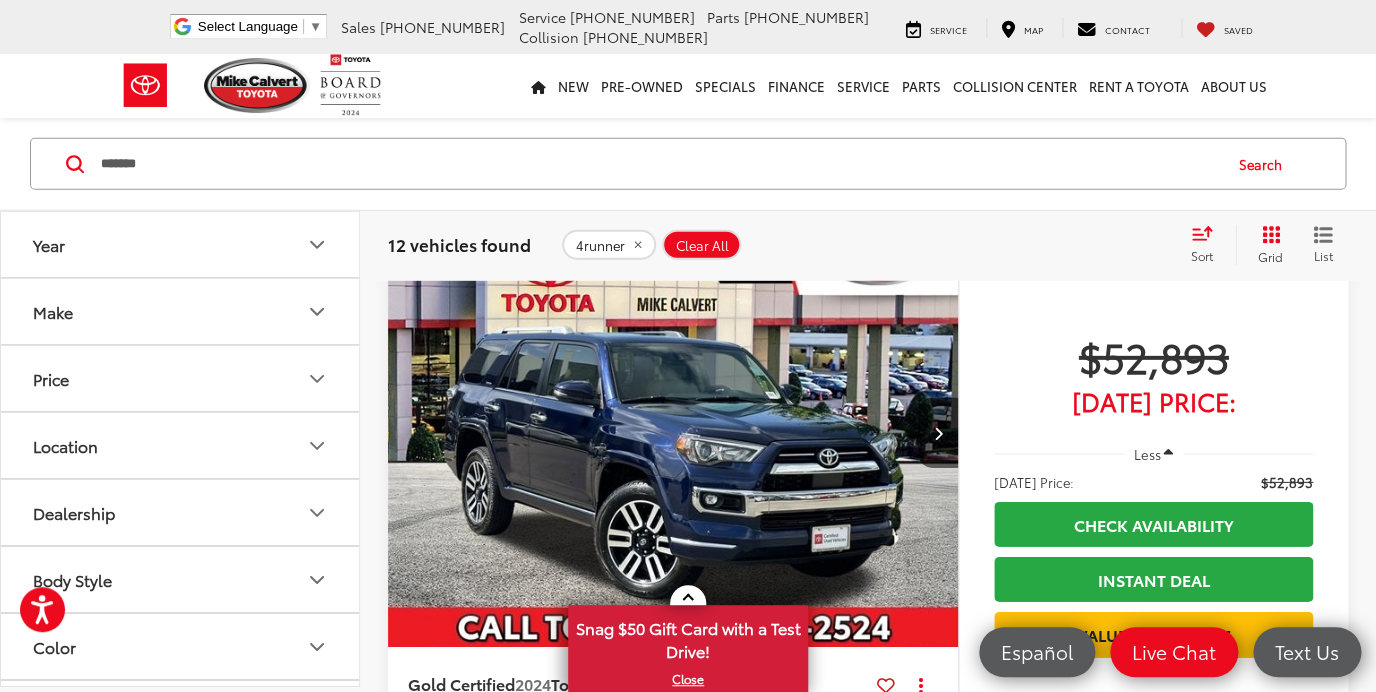 scroll, scrollTop: 7446, scrollLeft: 0, axis: vertical 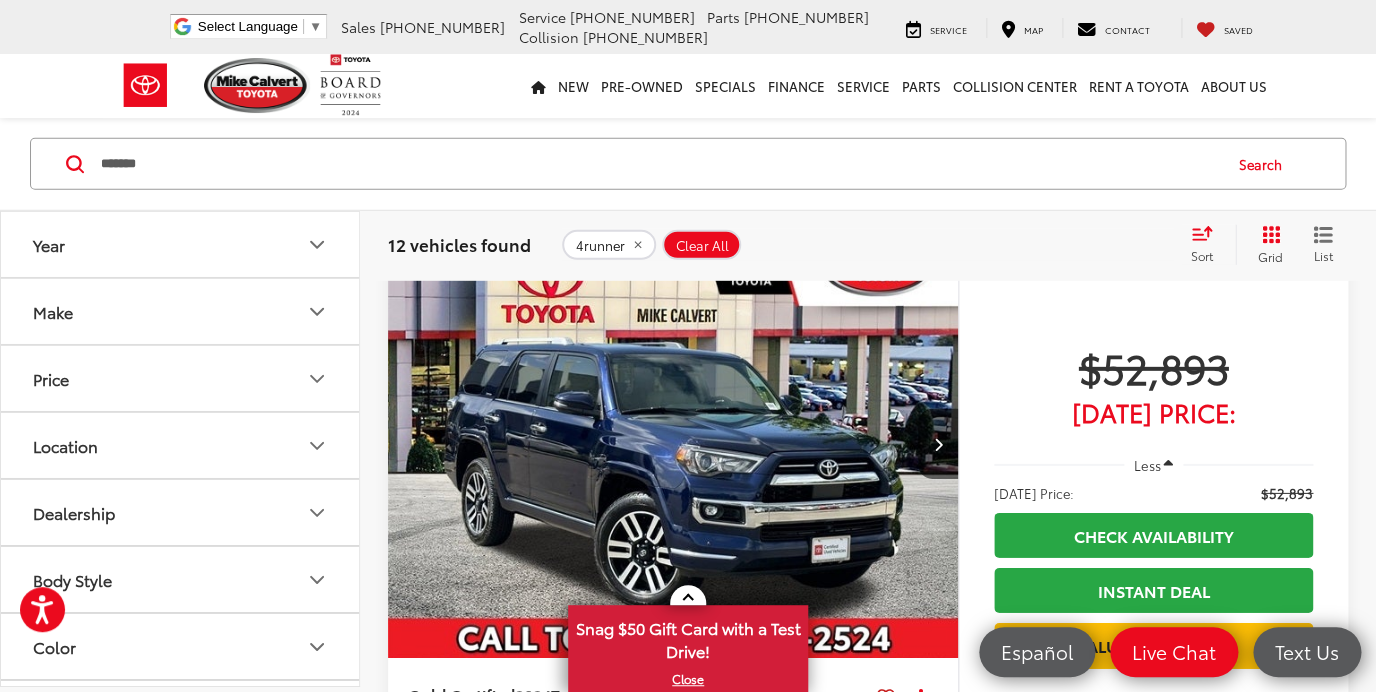 click at bounding box center [673, 445] 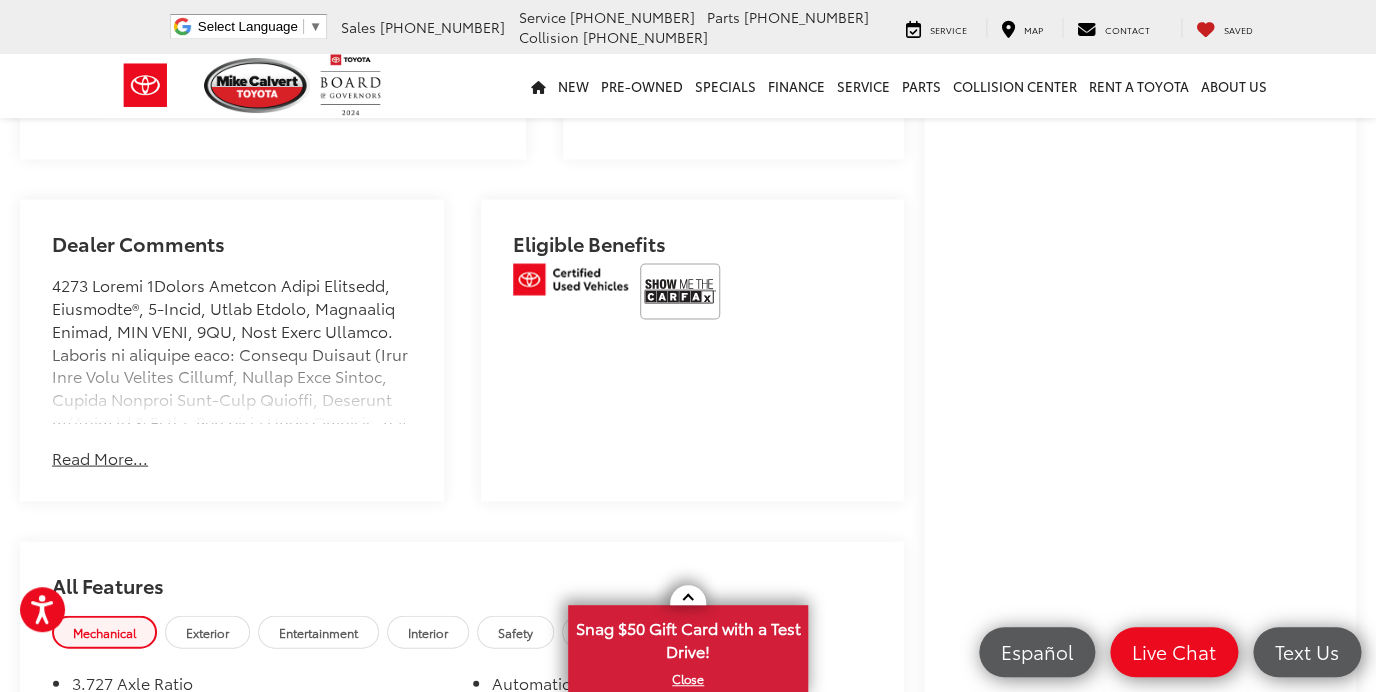 scroll, scrollTop: 1170, scrollLeft: 0, axis: vertical 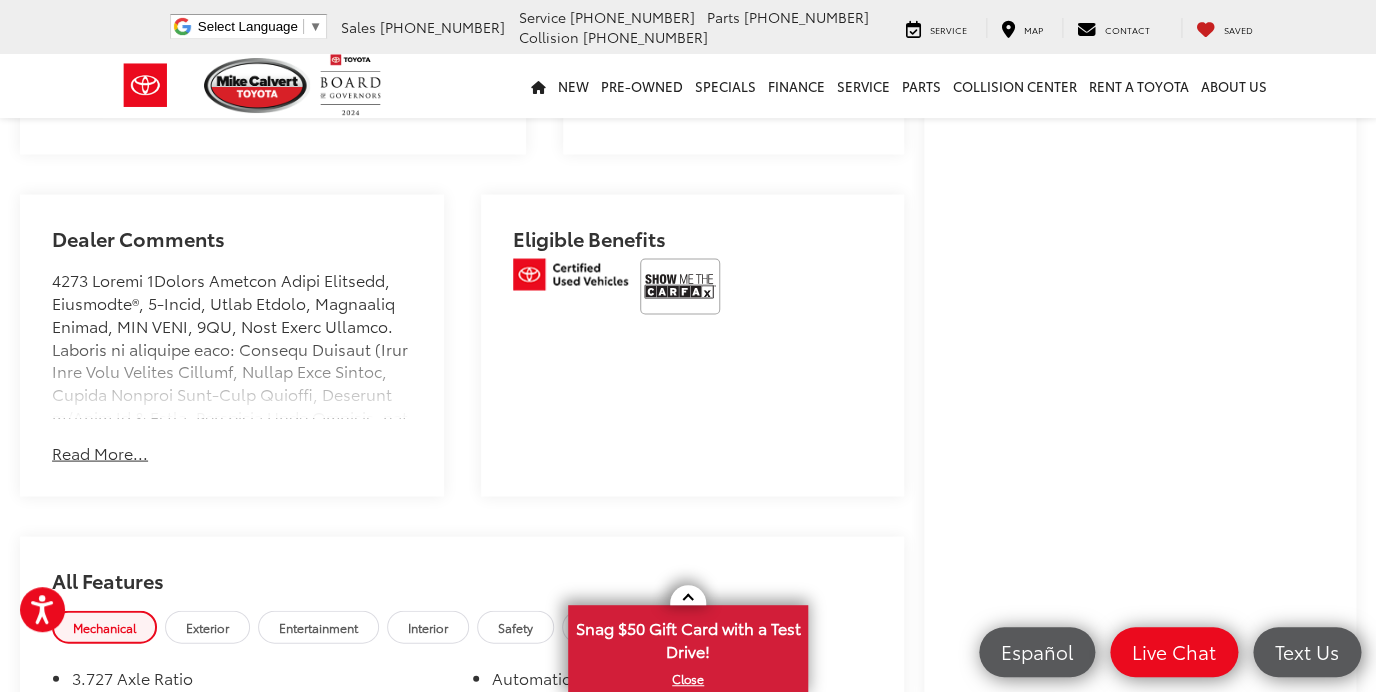 click on "Read More..." at bounding box center [100, 452] 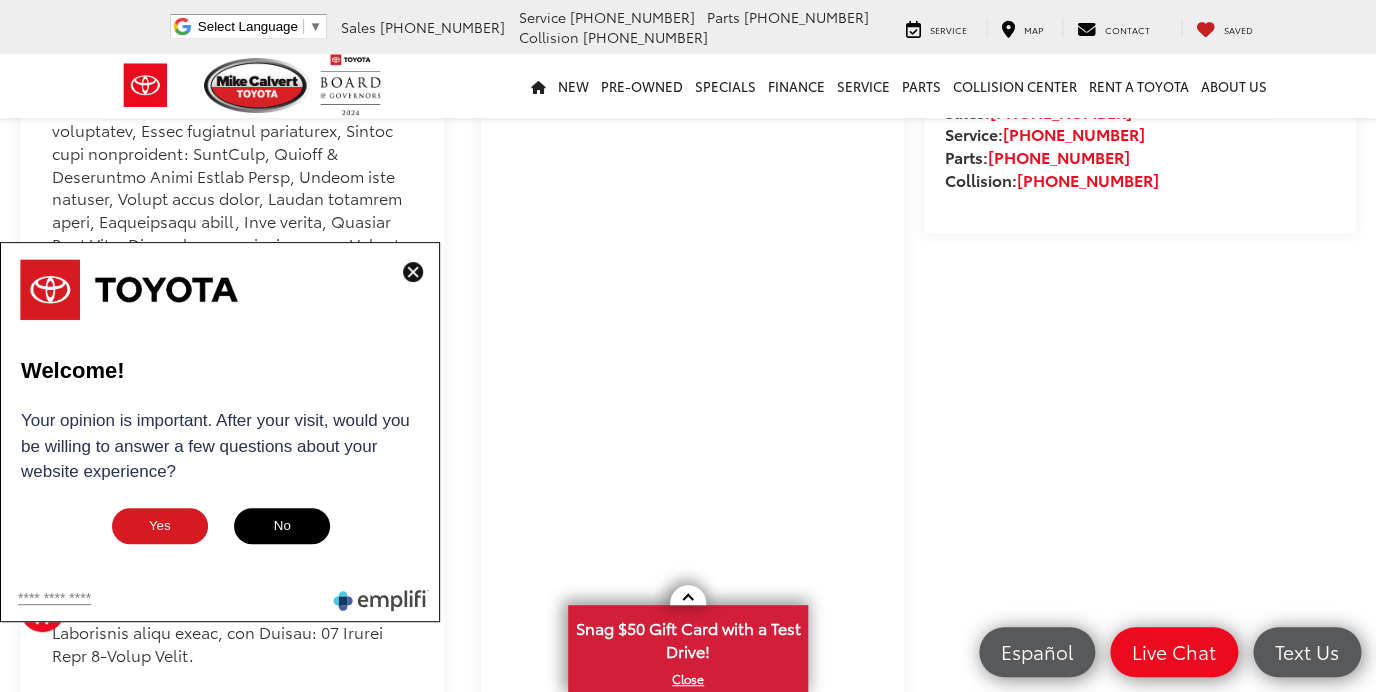 scroll, scrollTop: 1940, scrollLeft: 0, axis: vertical 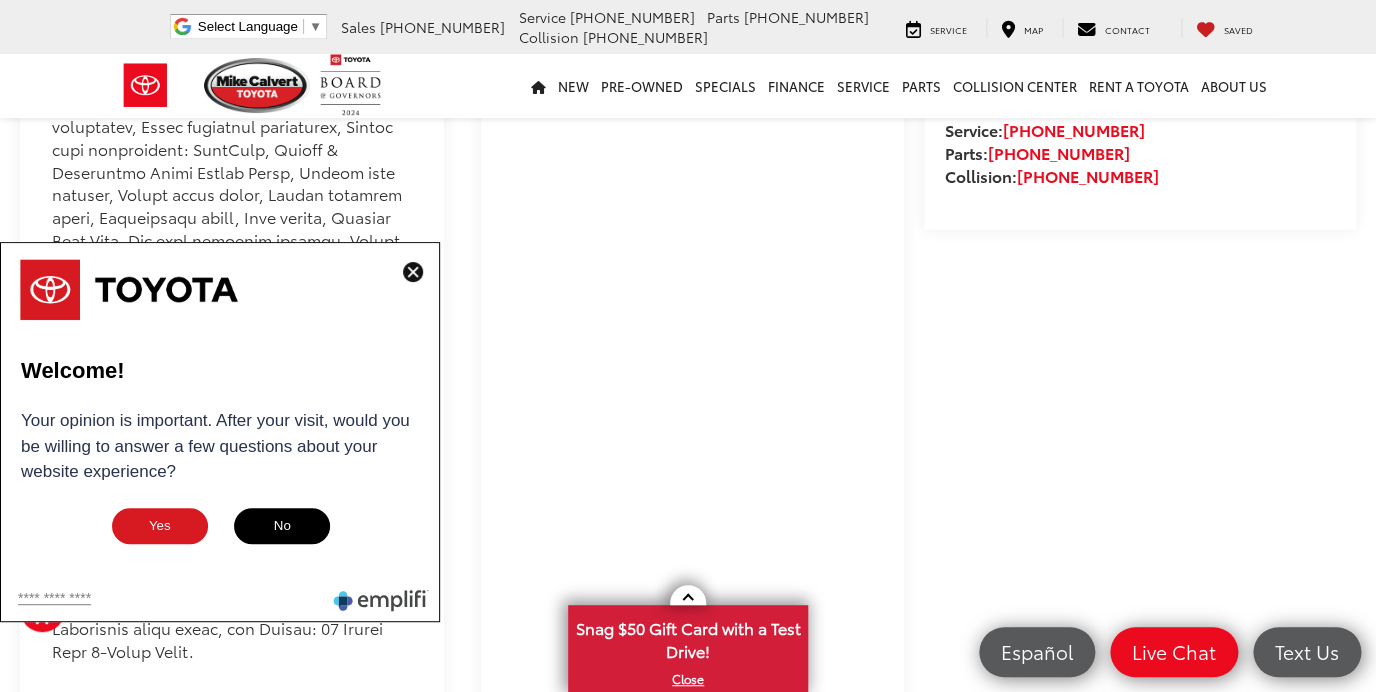 click at bounding box center (413, 272) 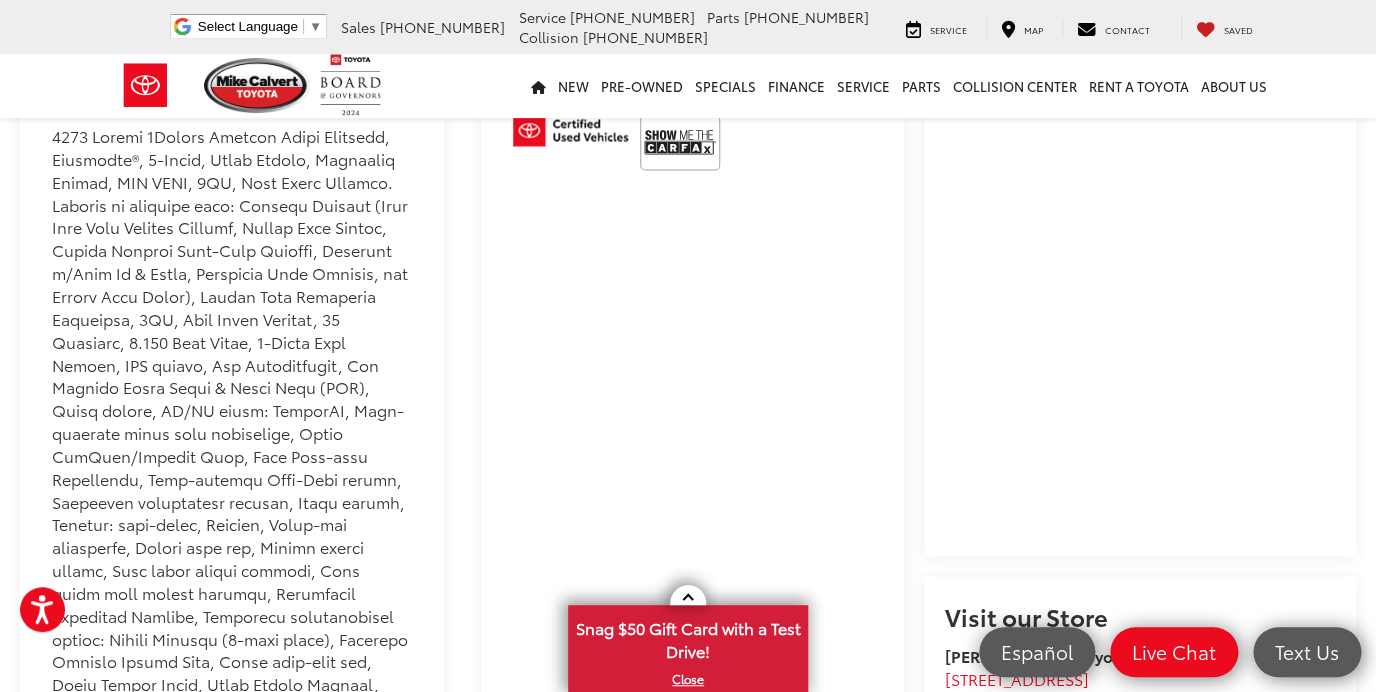 scroll, scrollTop: 1279, scrollLeft: 0, axis: vertical 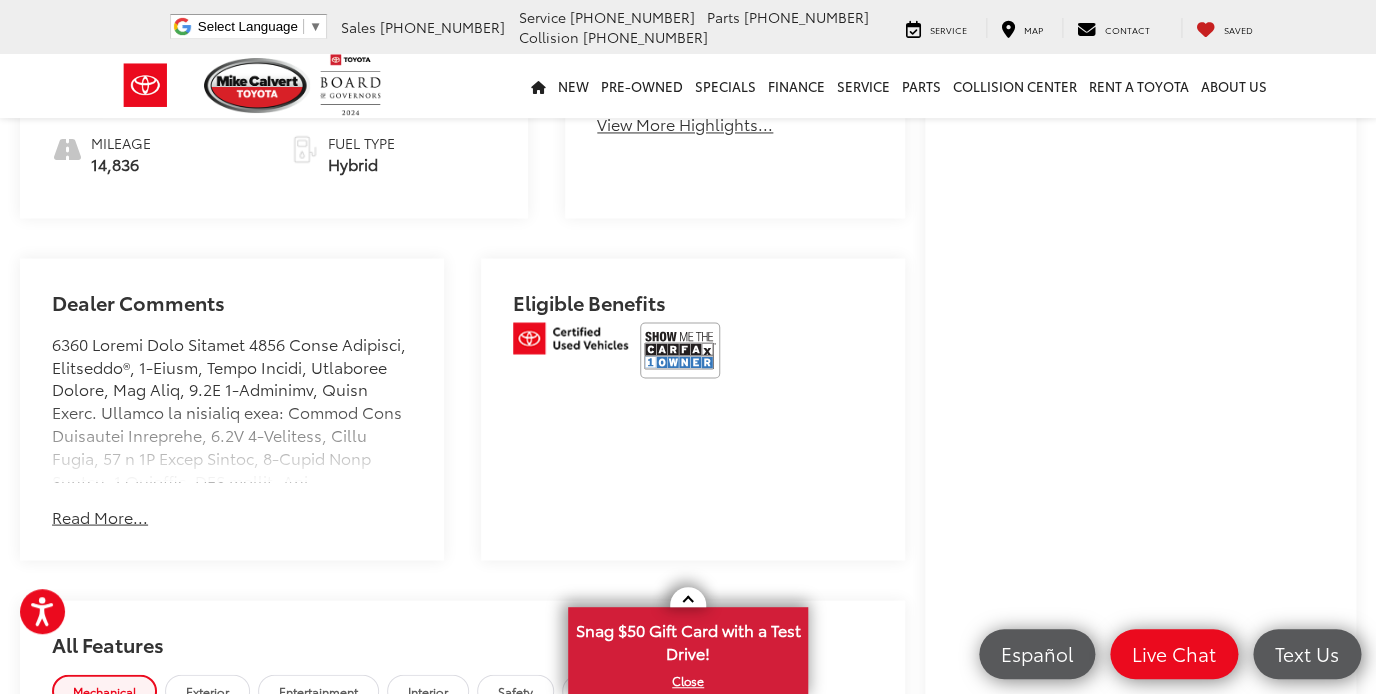 click on "Read More..." at bounding box center (100, 516) 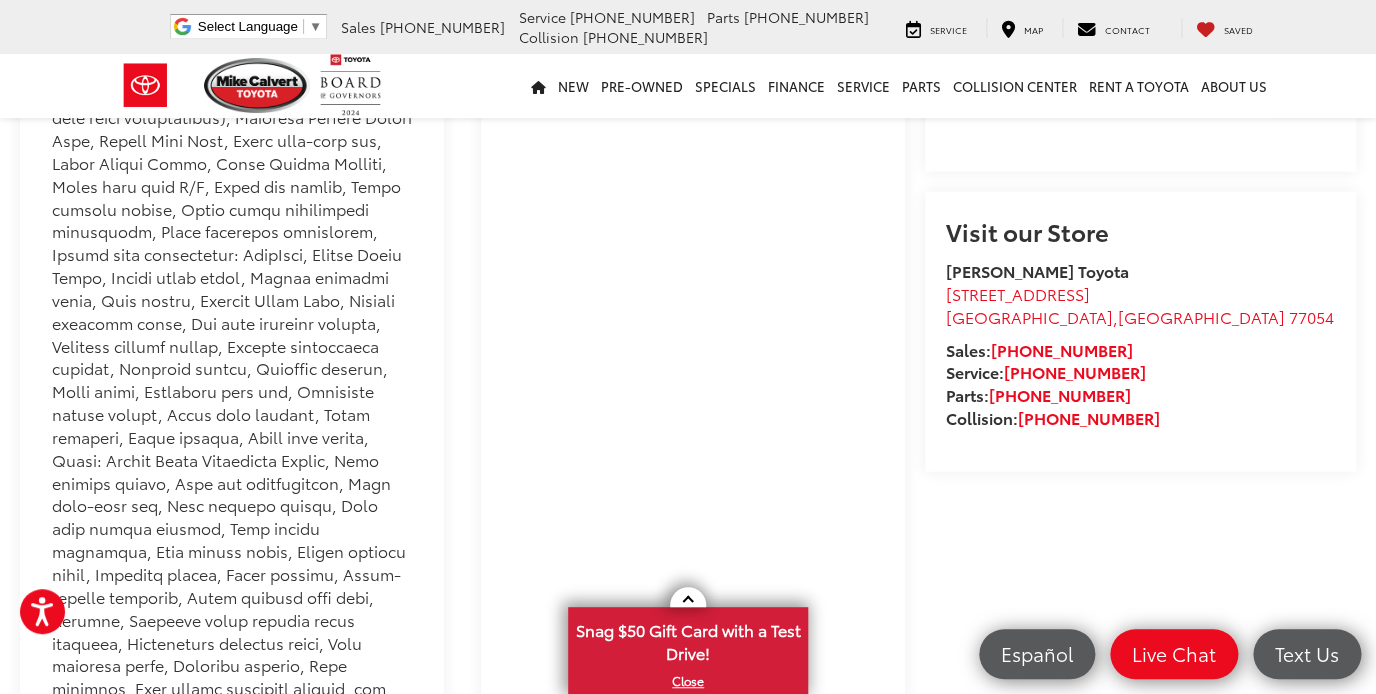 scroll, scrollTop: 0, scrollLeft: 0, axis: both 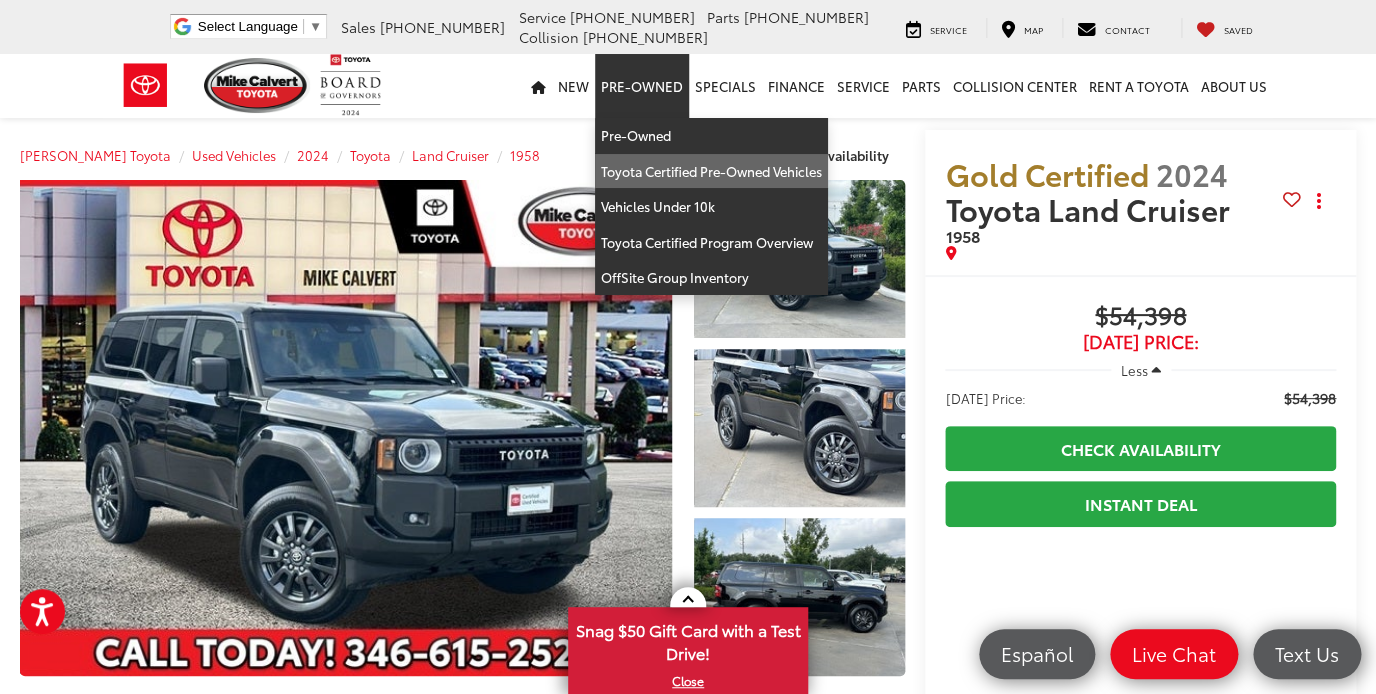 click on "Toyota Certified Pre-Owned Vehicles" at bounding box center (711, 172) 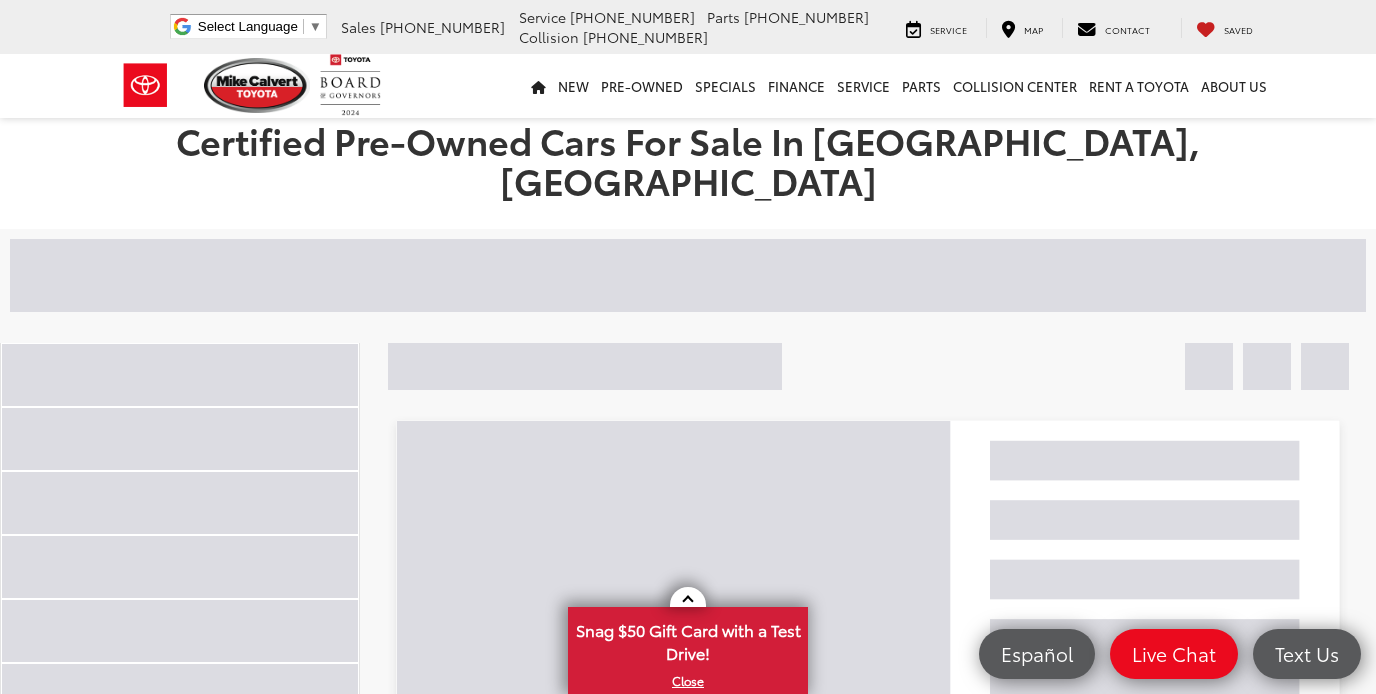 scroll, scrollTop: 0, scrollLeft: 0, axis: both 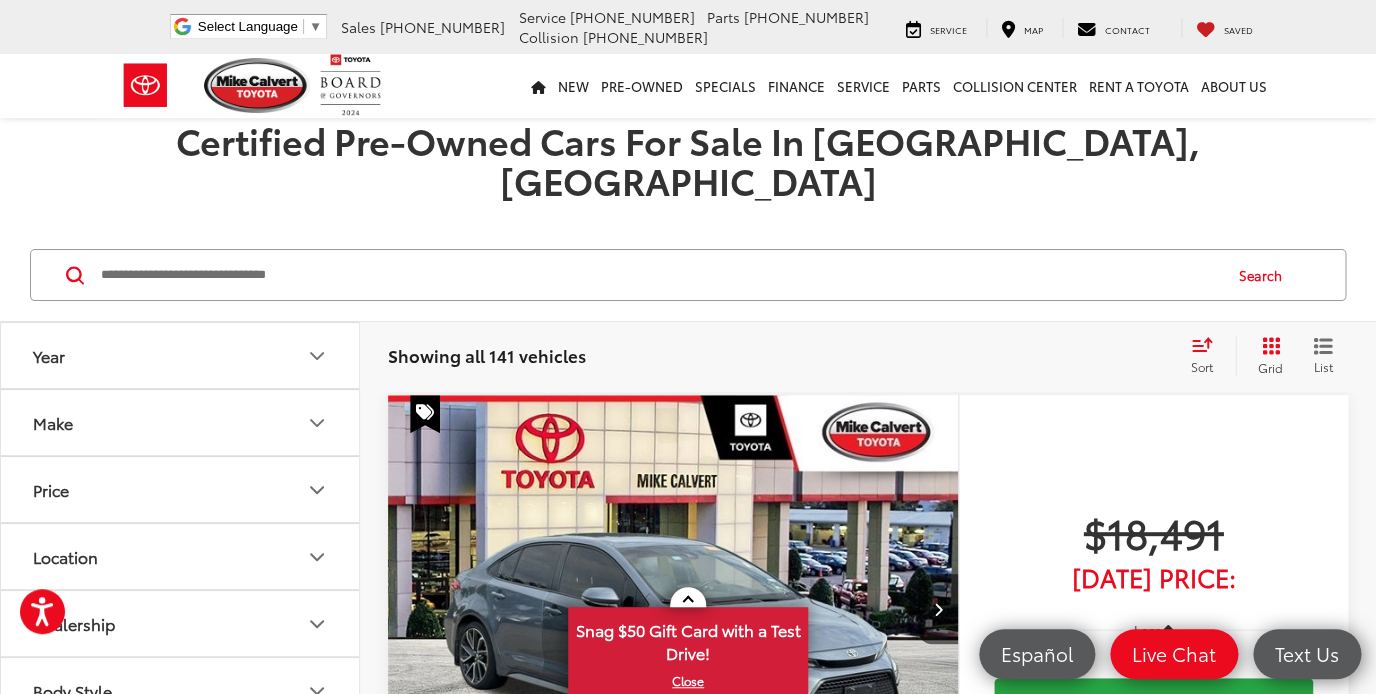 click at bounding box center (659, 275) 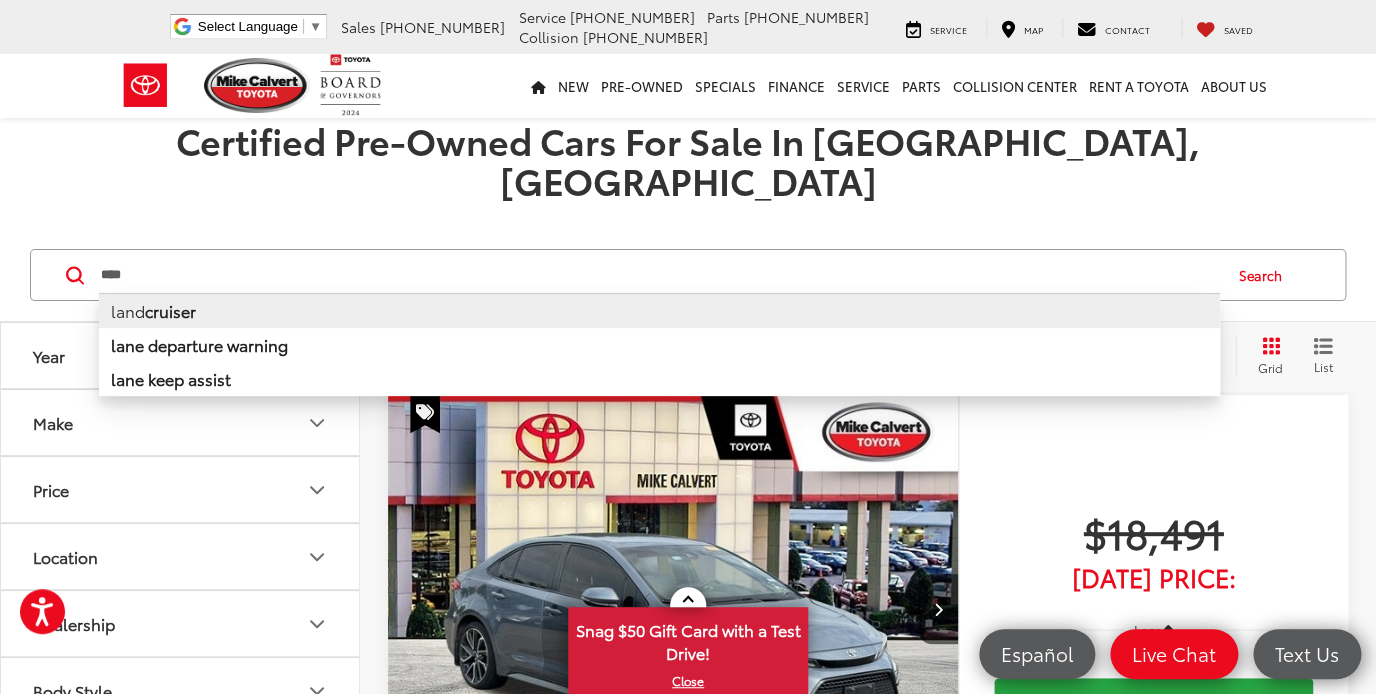 click on "land  cruiser" at bounding box center (659, 310) 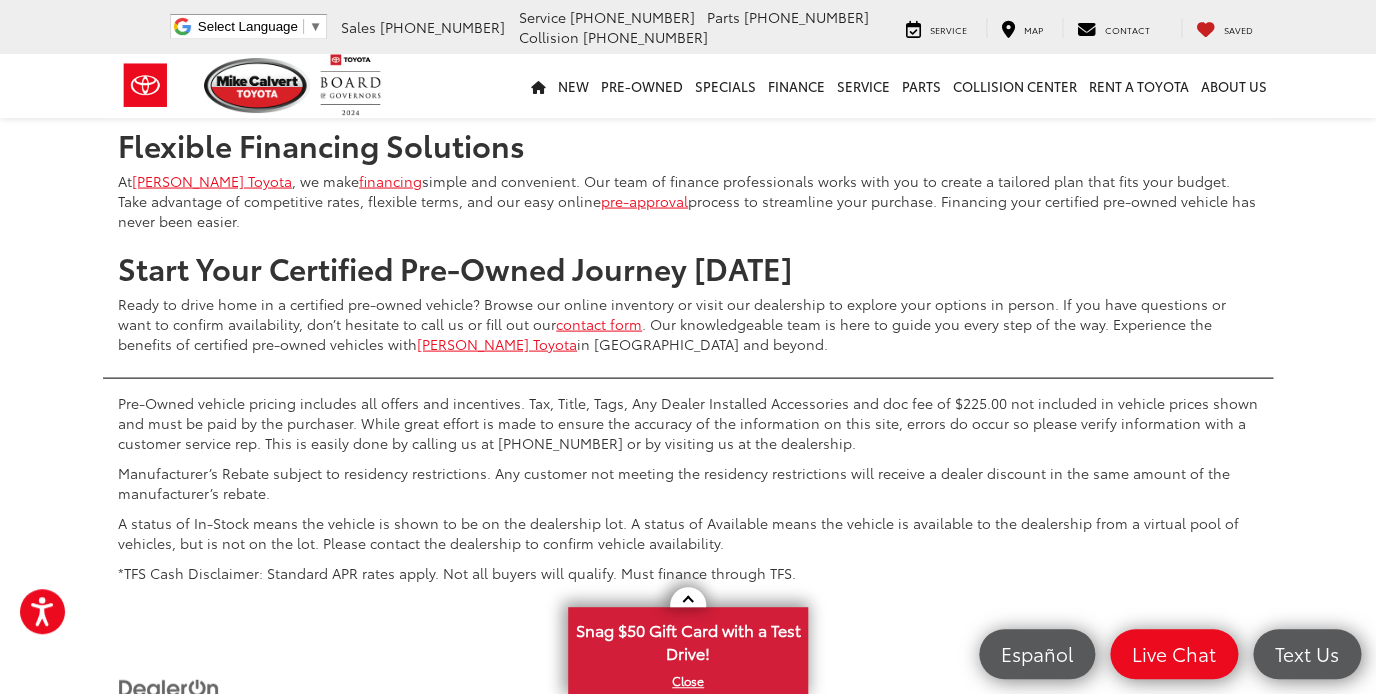scroll, scrollTop: 1335, scrollLeft: 0, axis: vertical 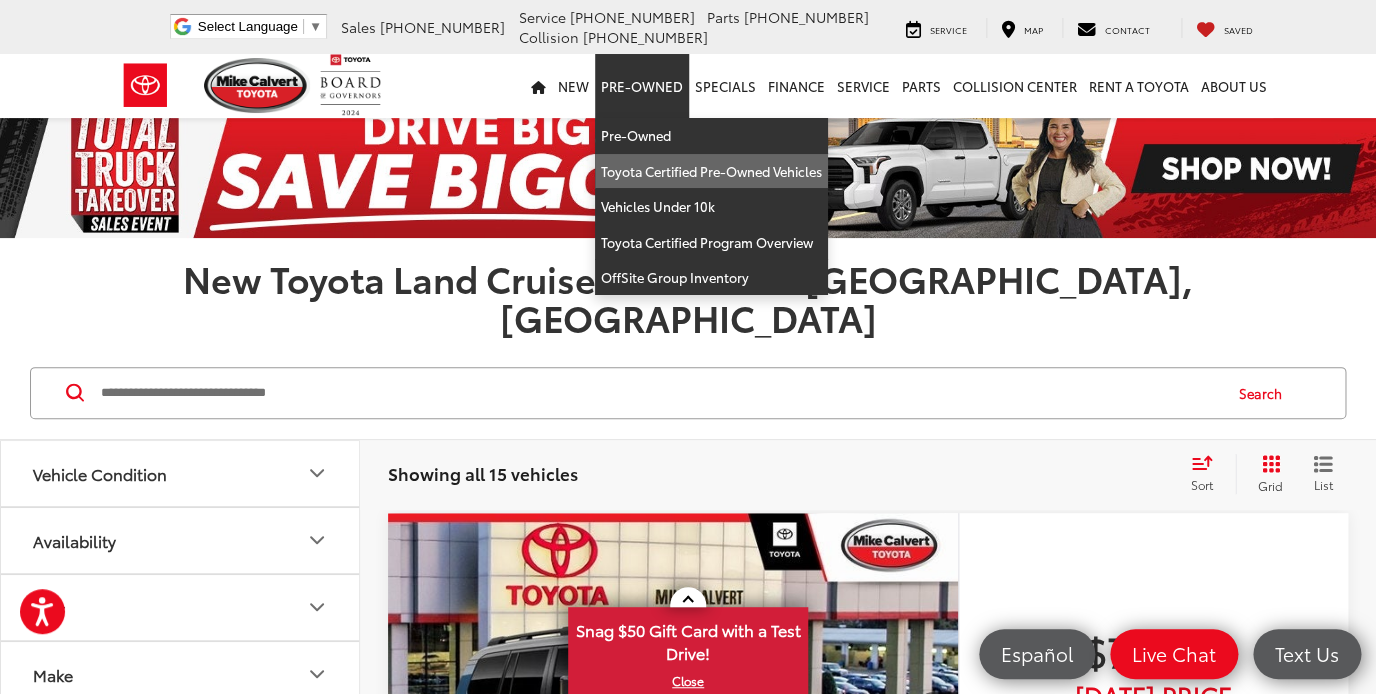 click on "Toyota Certified Pre-Owned Vehicles" at bounding box center (711, 172) 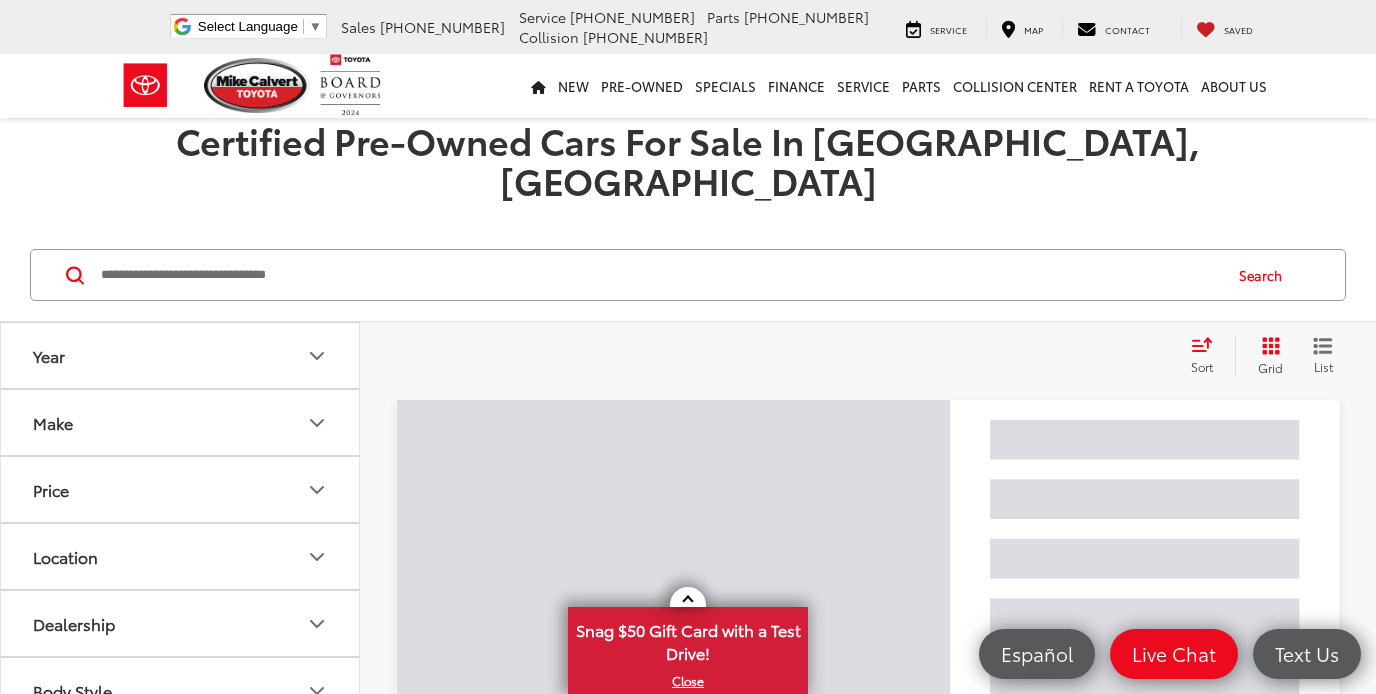 scroll, scrollTop: 0, scrollLeft: 0, axis: both 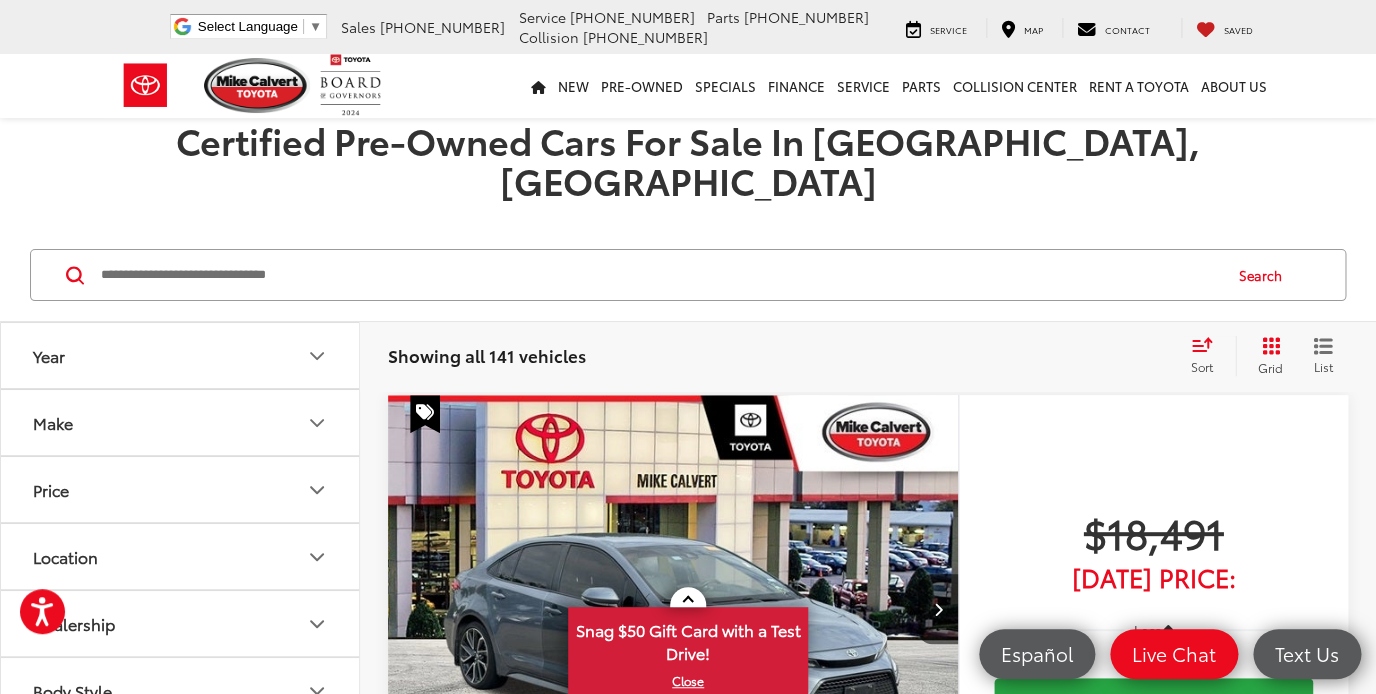 click at bounding box center [659, 275] 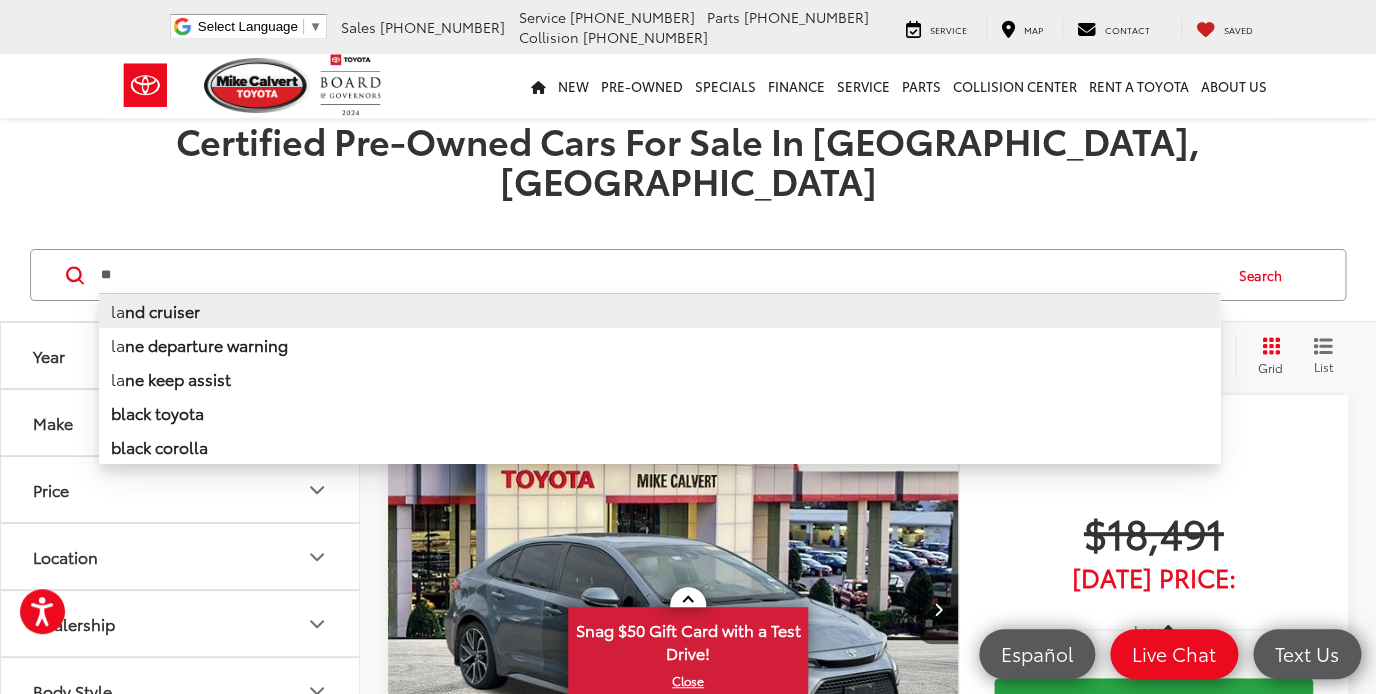click on "la nd cruiser" at bounding box center (659, 310) 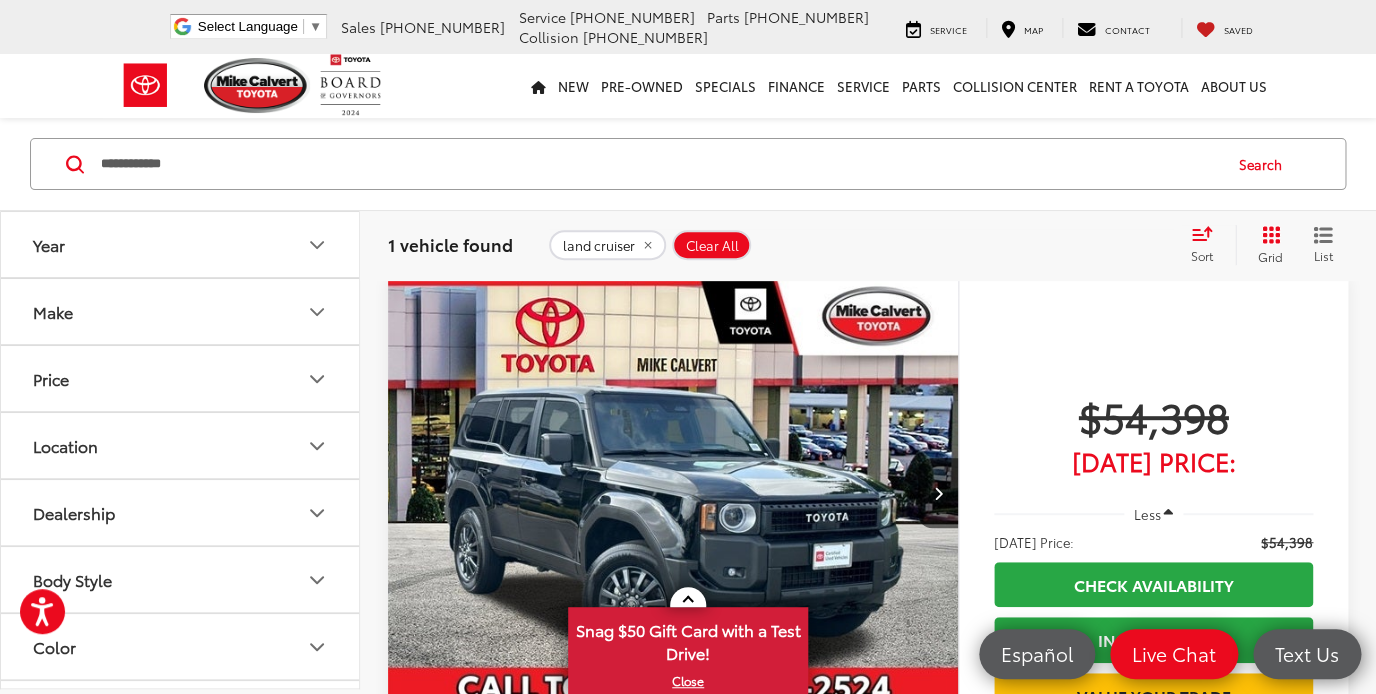 scroll, scrollTop: 0, scrollLeft: 0, axis: both 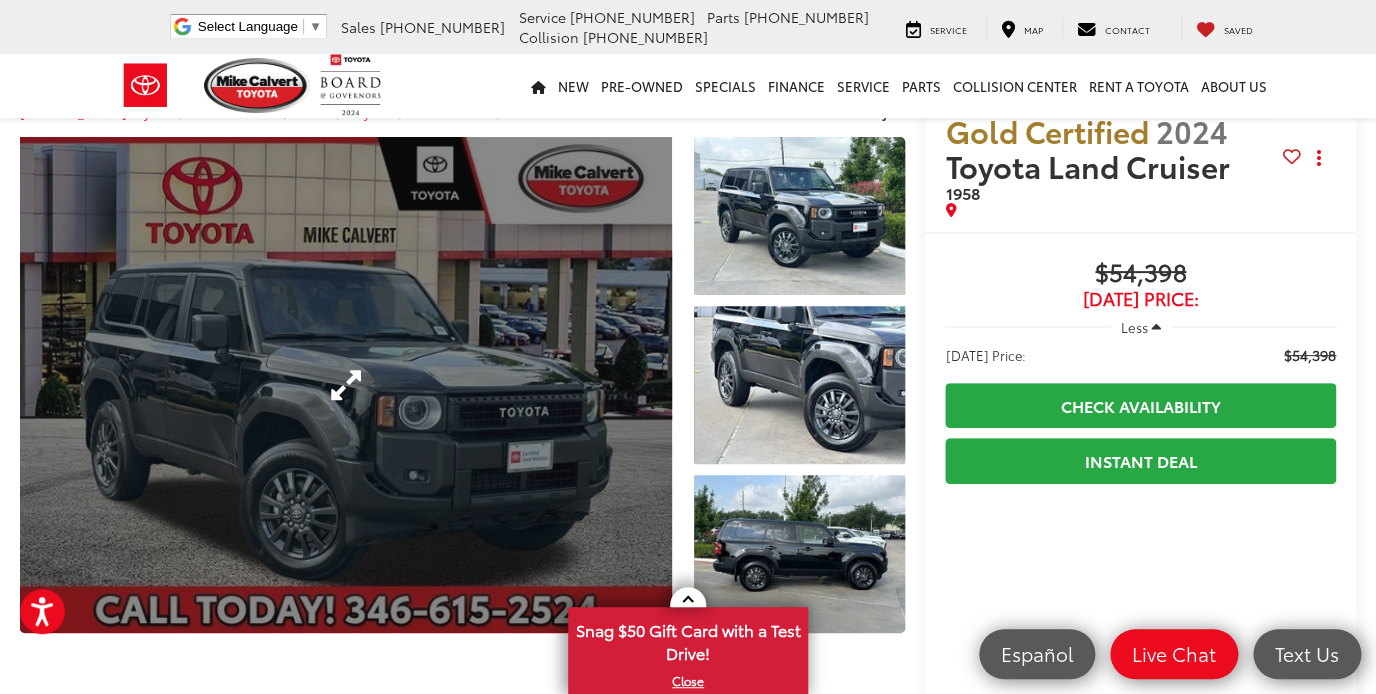 click at bounding box center (346, 385) 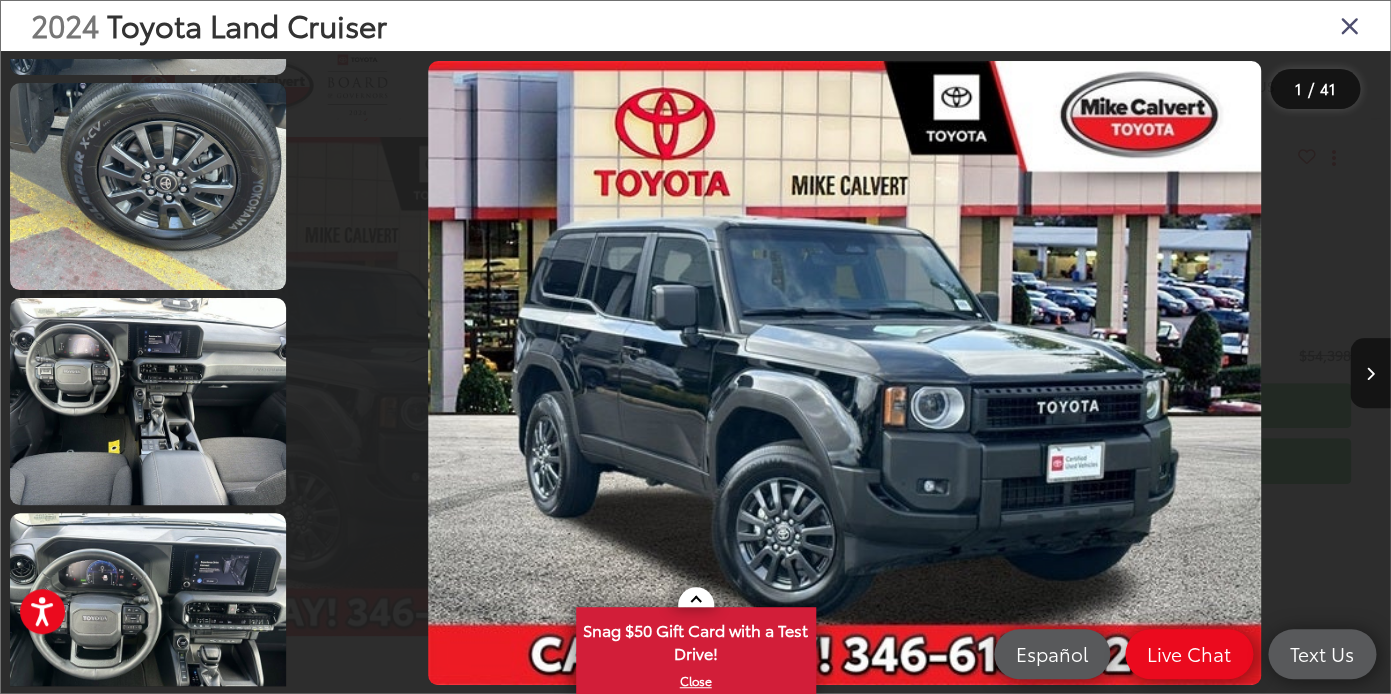 scroll, scrollTop: 1505, scrollLeft: 0, axis: vertical 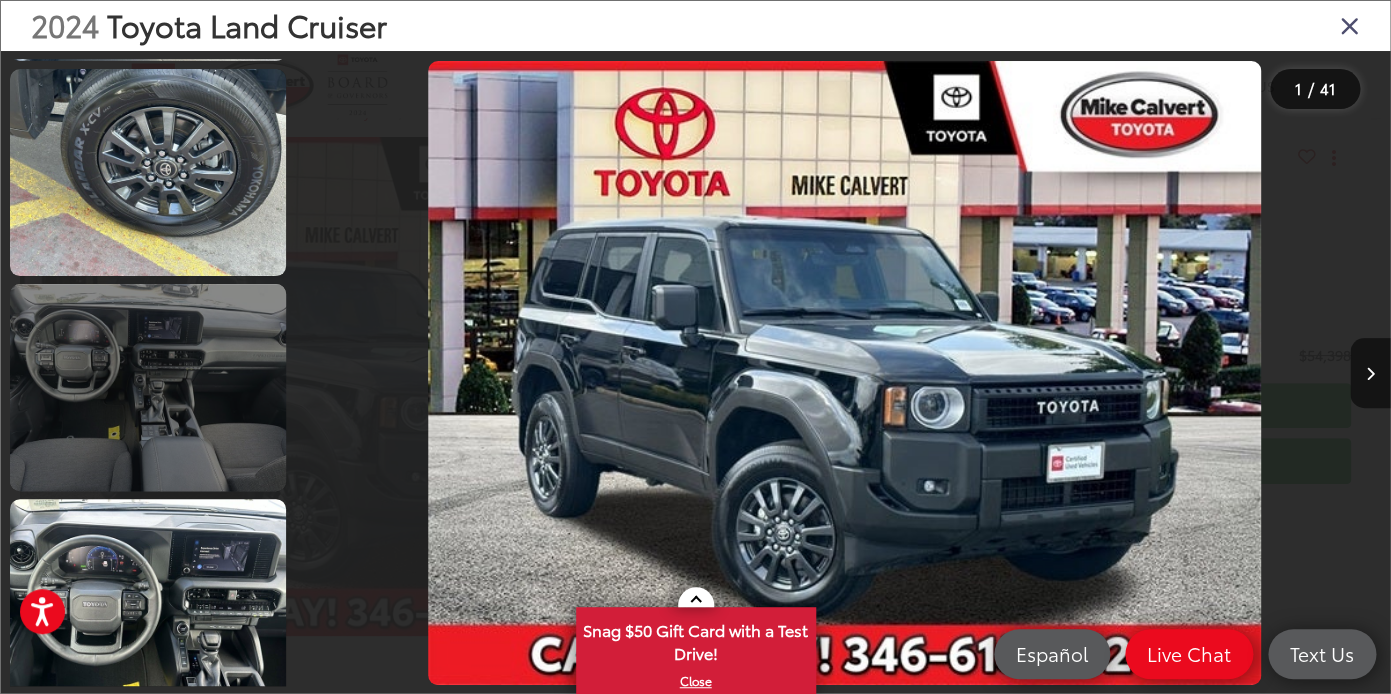 click at bounding box center [148, 387] 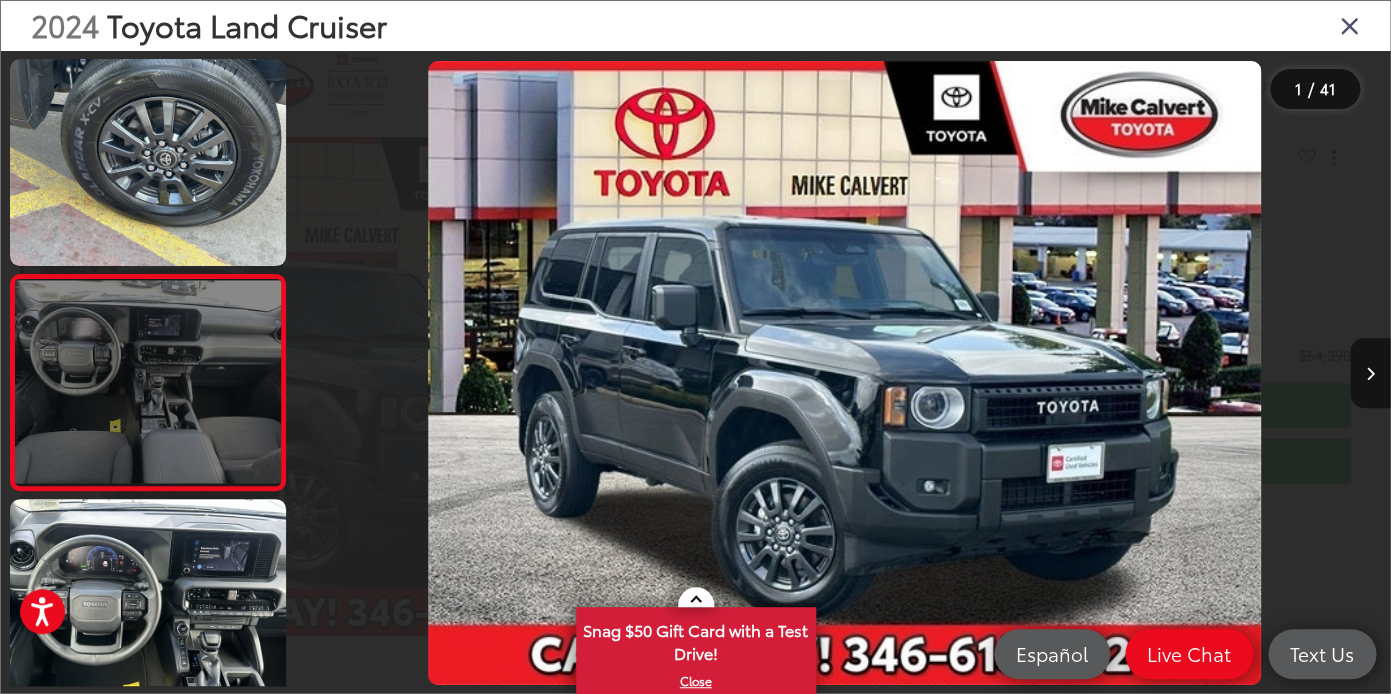scroll, scrollTop: 1561, scrollLeft: 0, axis: vertical 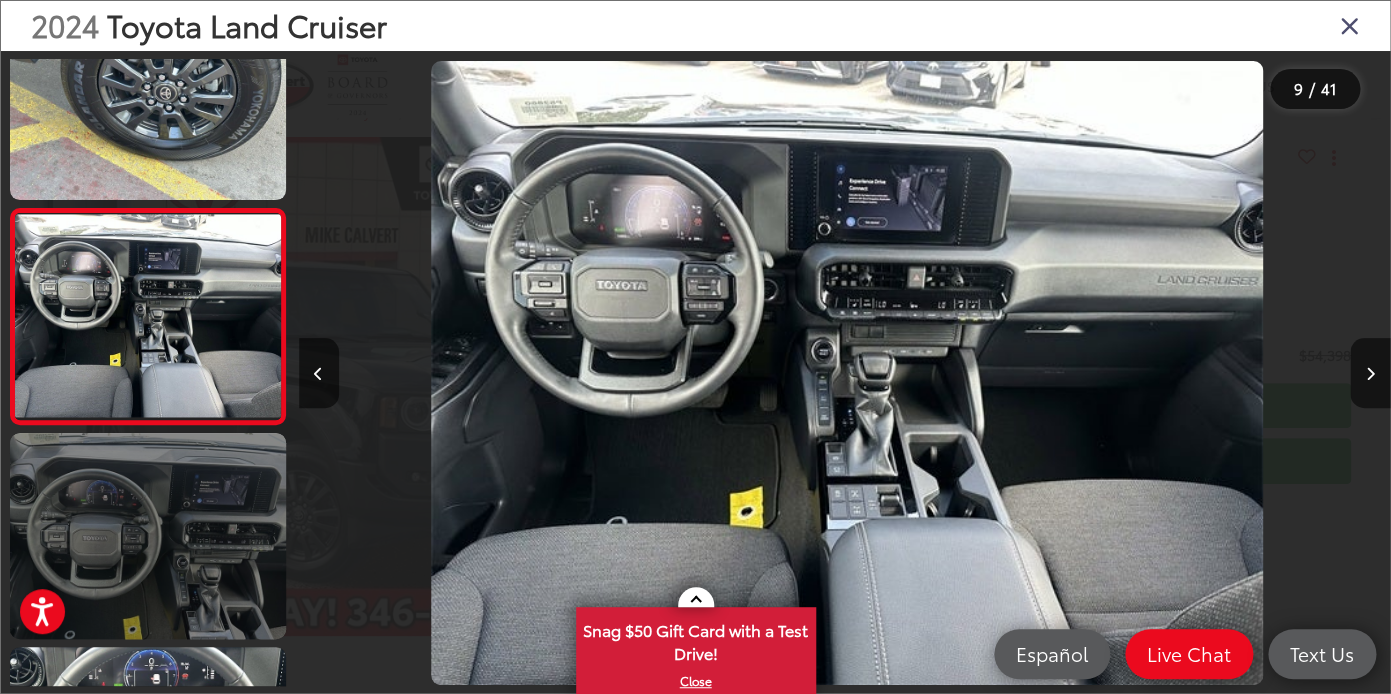click at bounding box center [148, 536] 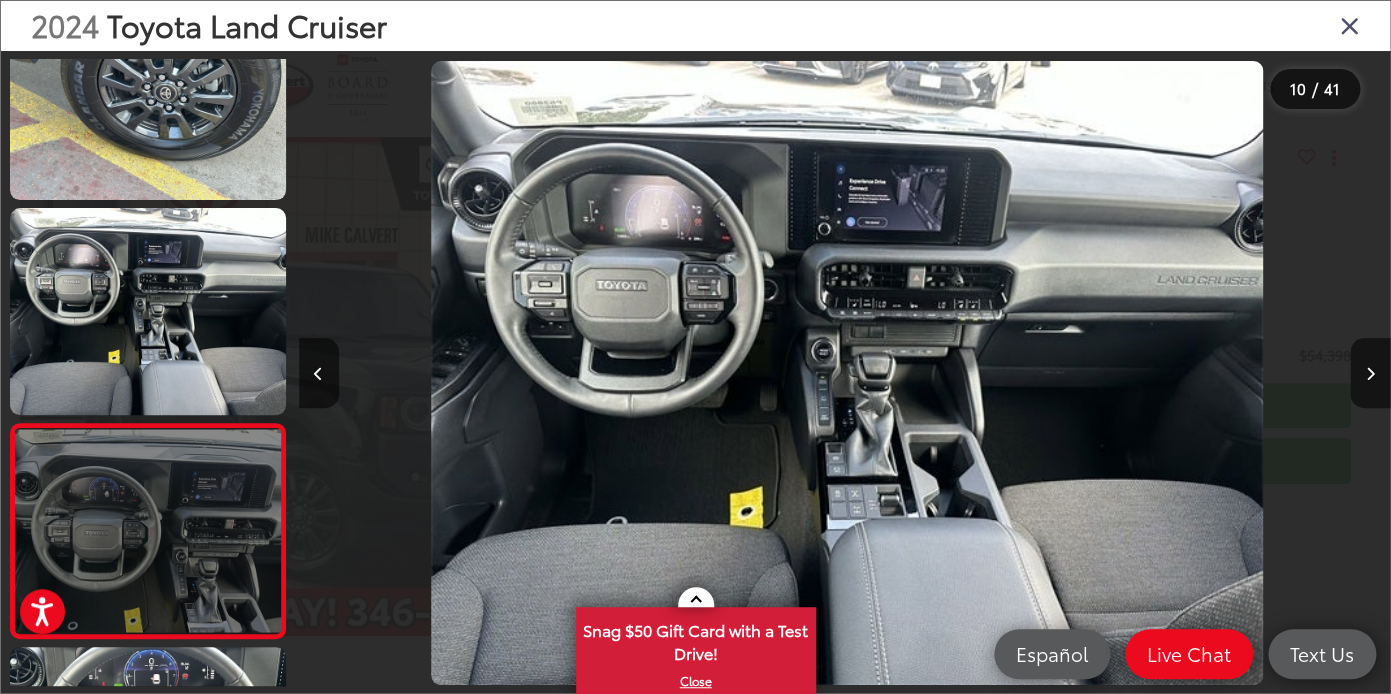 scroll, scrollTop: 0, scrollLeft: 9719, axis: horizontal 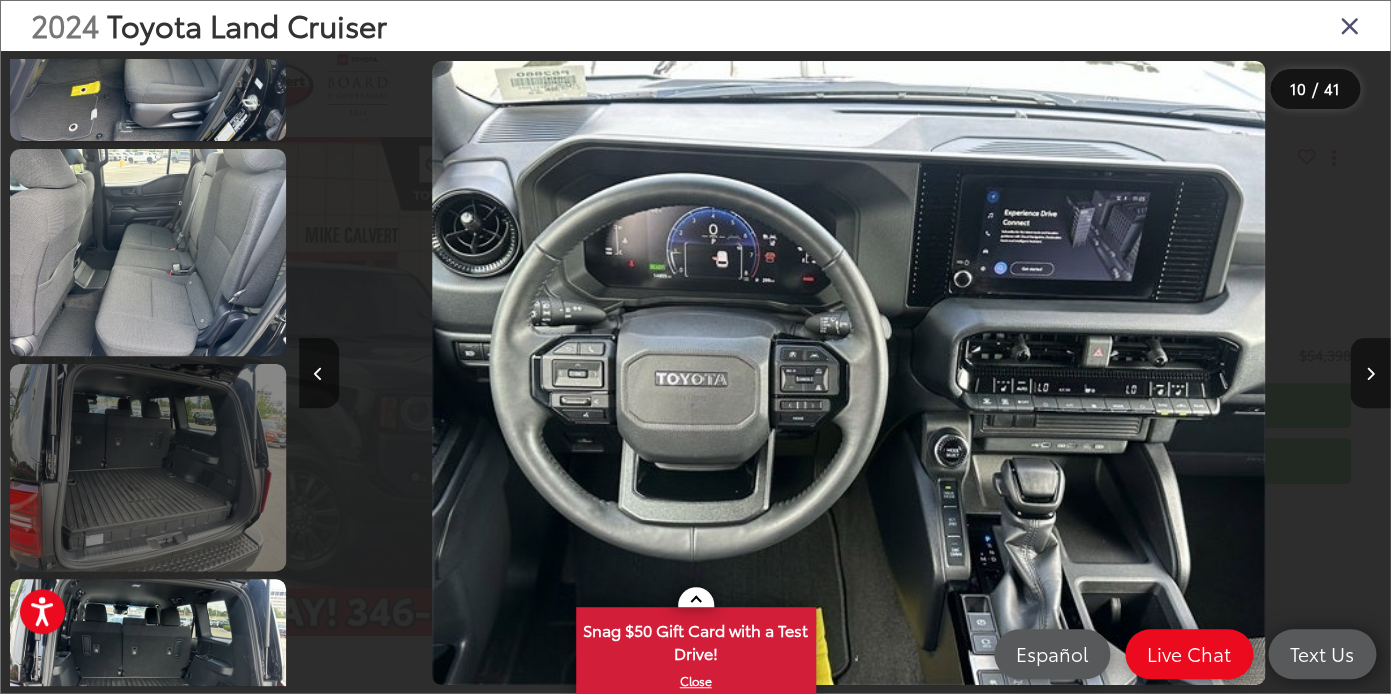 click at bounding box center [148, 467] 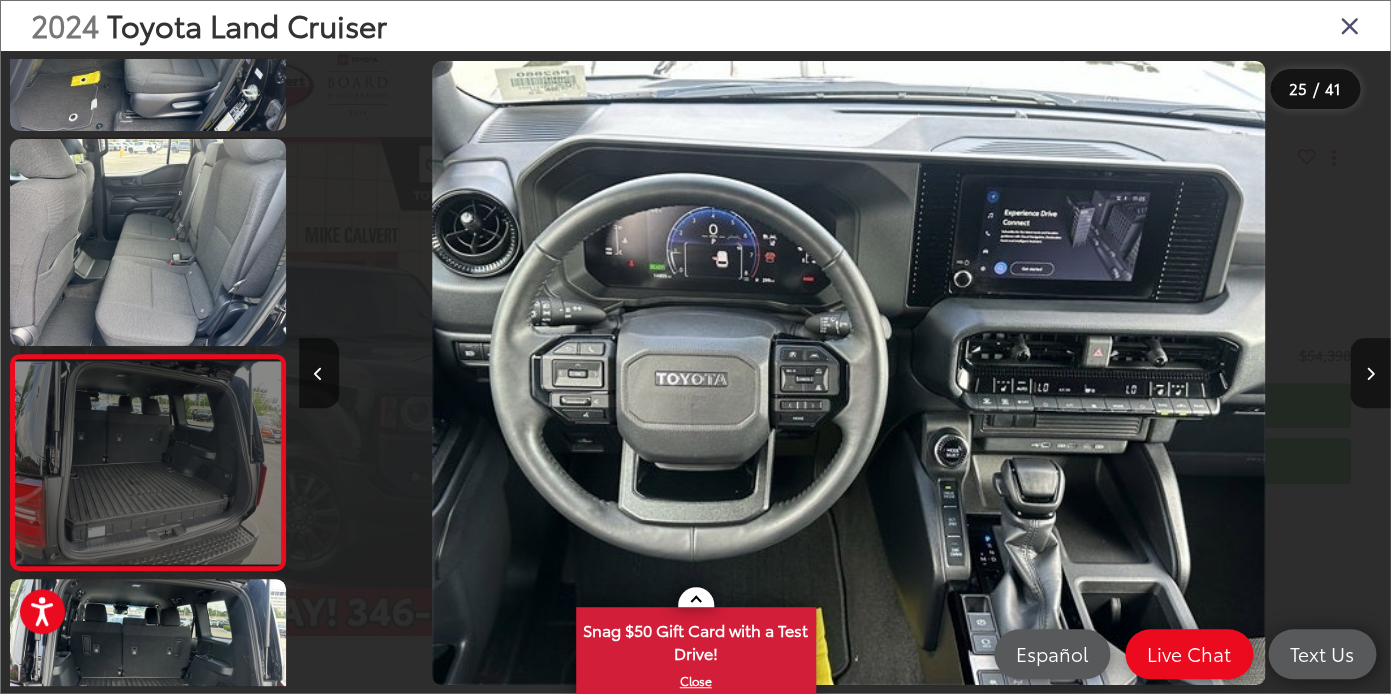 scroll, scrollTop: 4978, scrollLeft: 0, axis: vertical 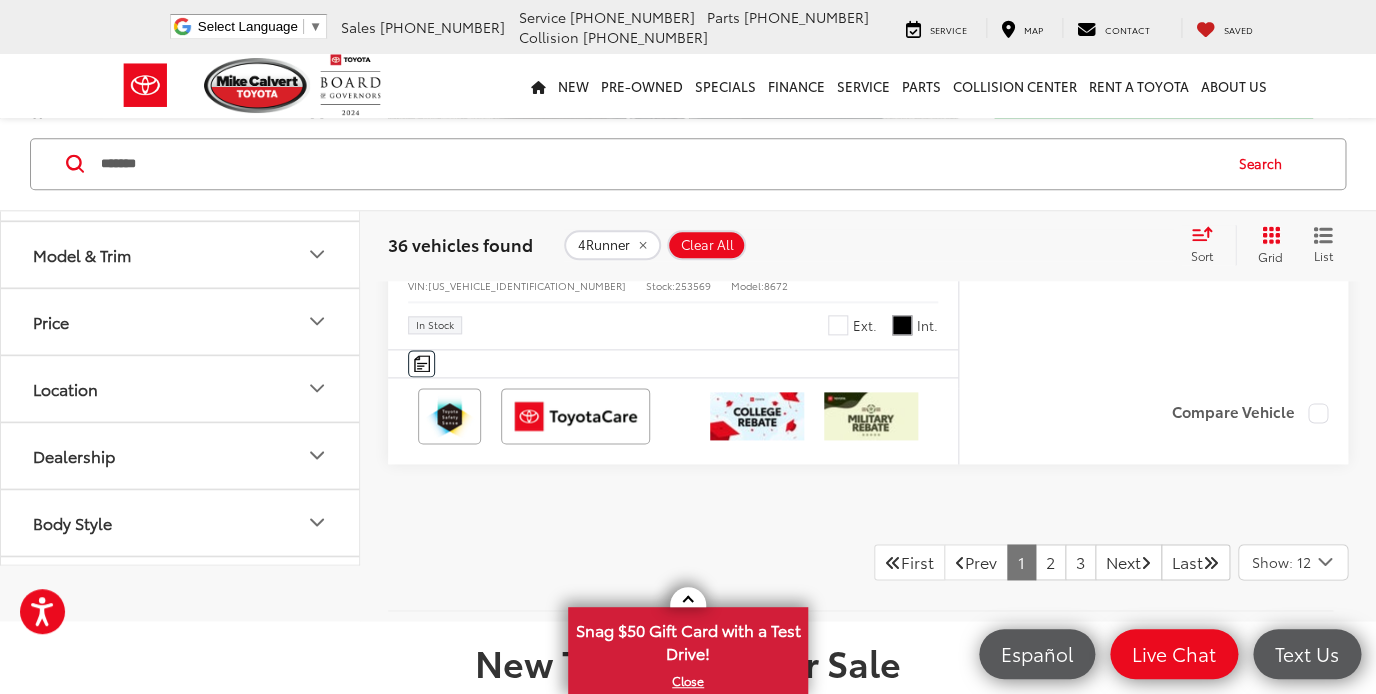 click on "*******" at bounding box center [659, 164] 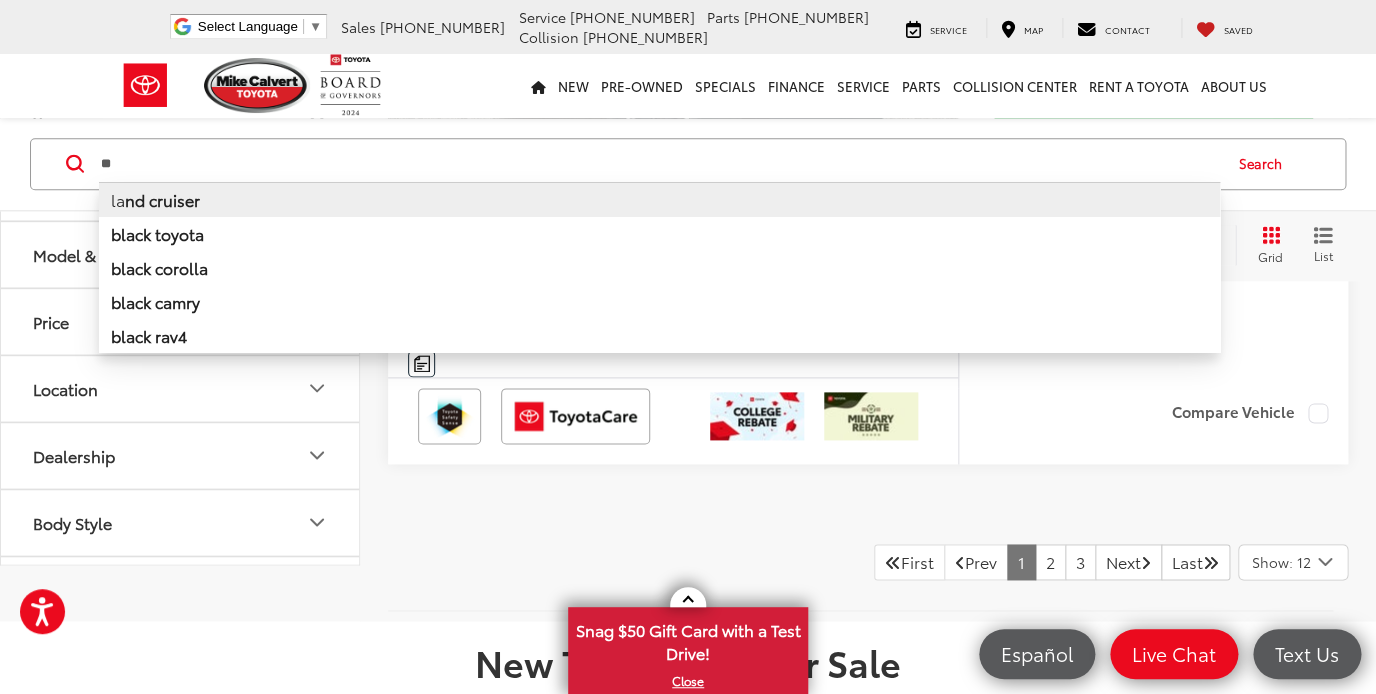 click on "nd cruiser" at bounding box center (162, 199) 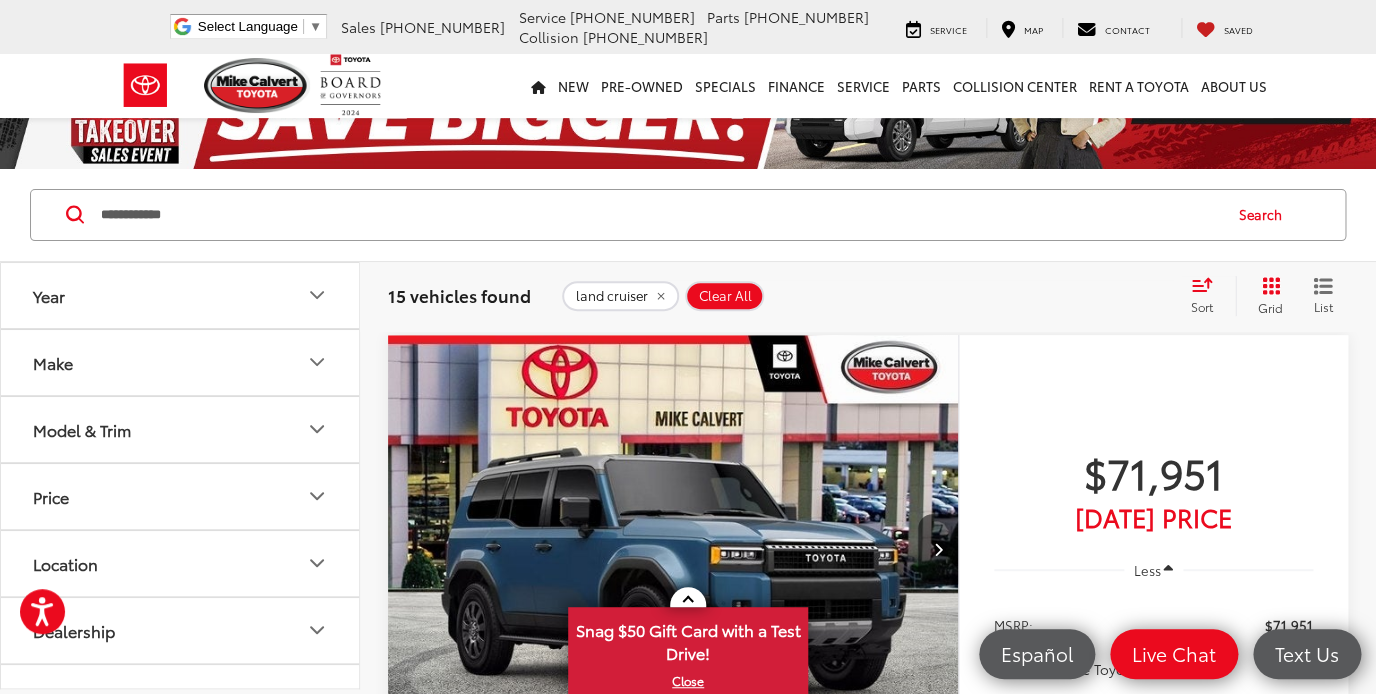 scroll, scrollTop: 0, scrollLeft: 0, axis: both 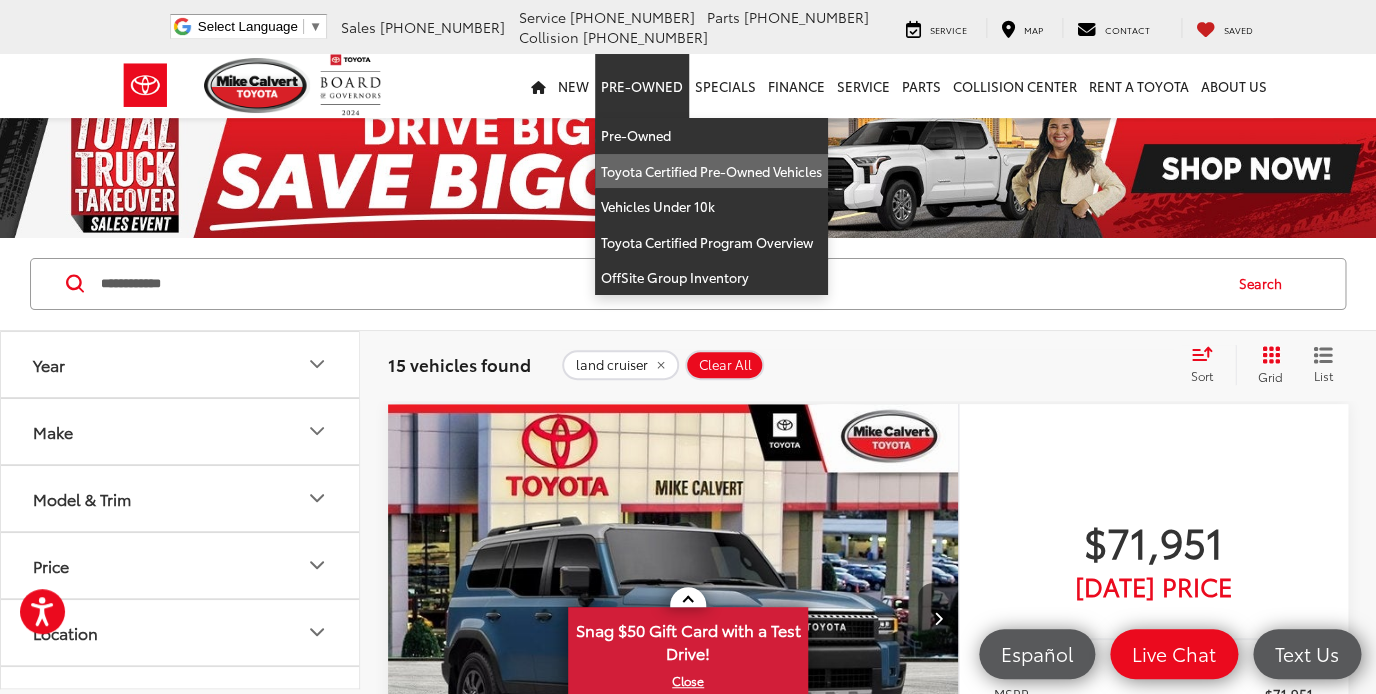 click on "Toyota Certified Pre-Owned Vehicles" at bounding box center (711, 172) 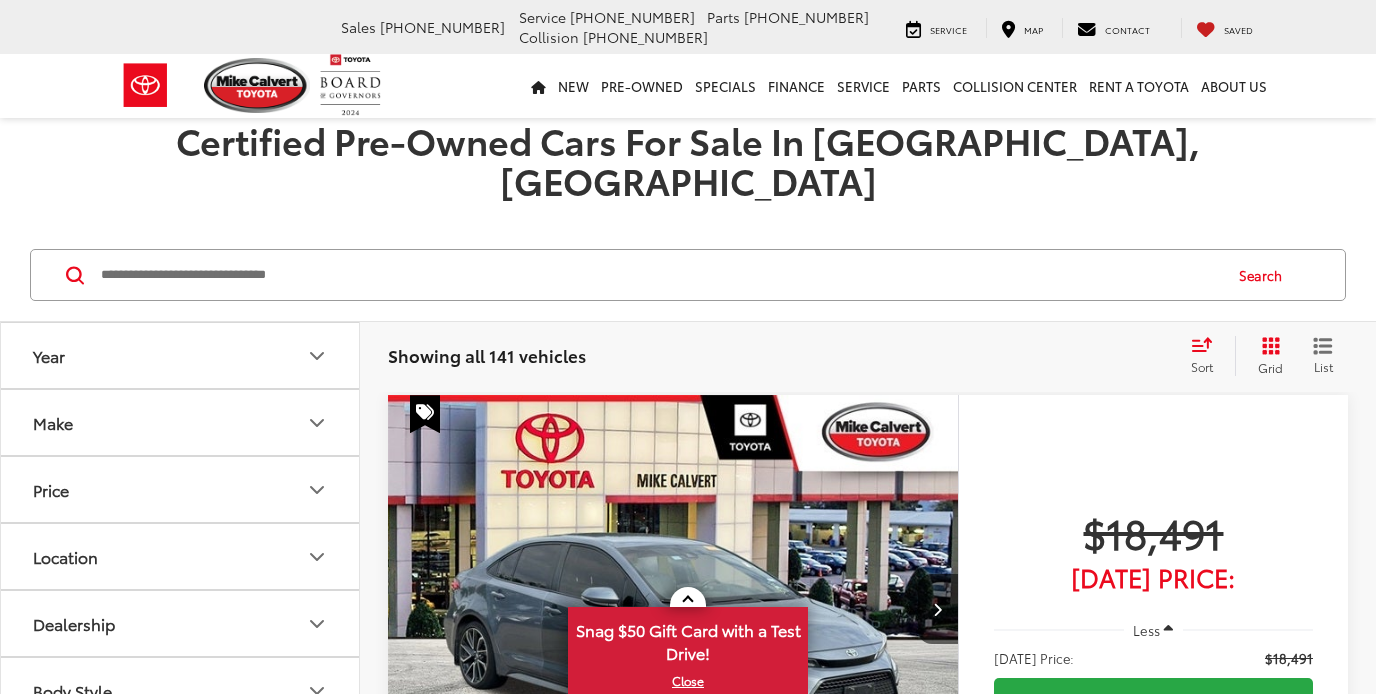 scroll, scrollTop: 0, scrollLeft: 0, axis: both 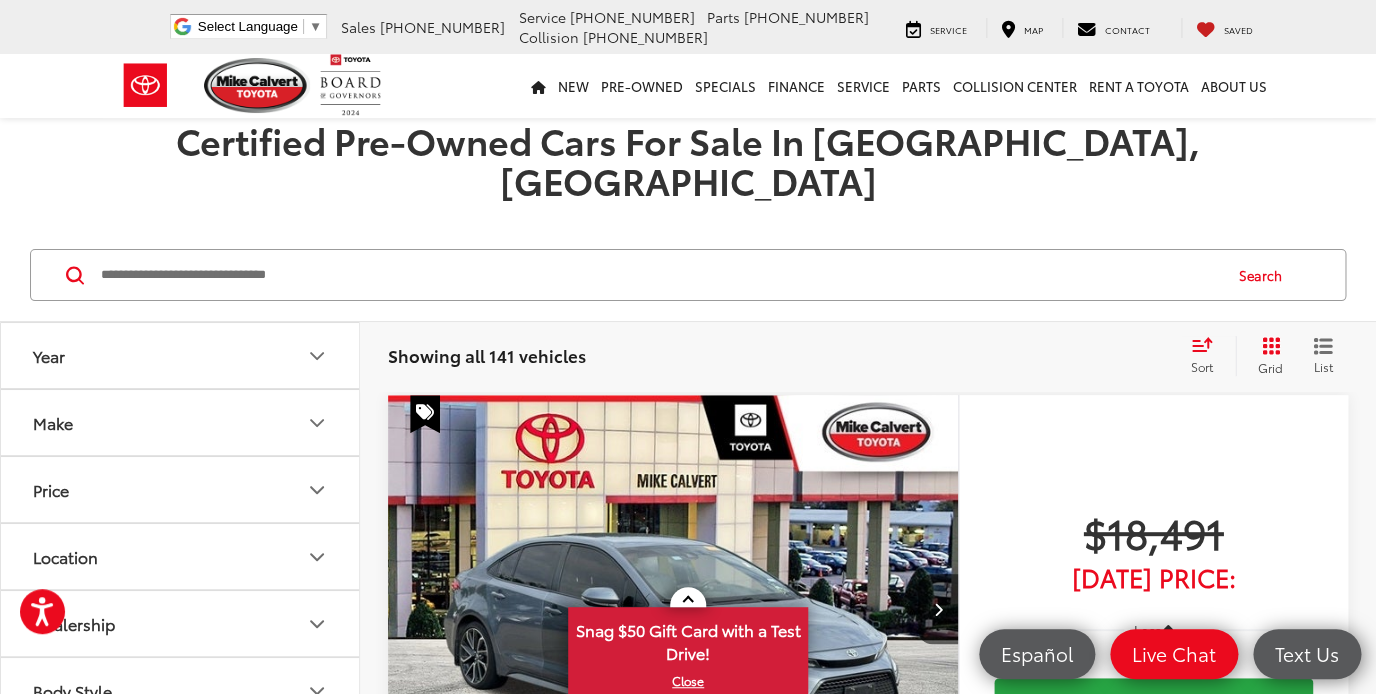 click at bounding box center (659, 275) 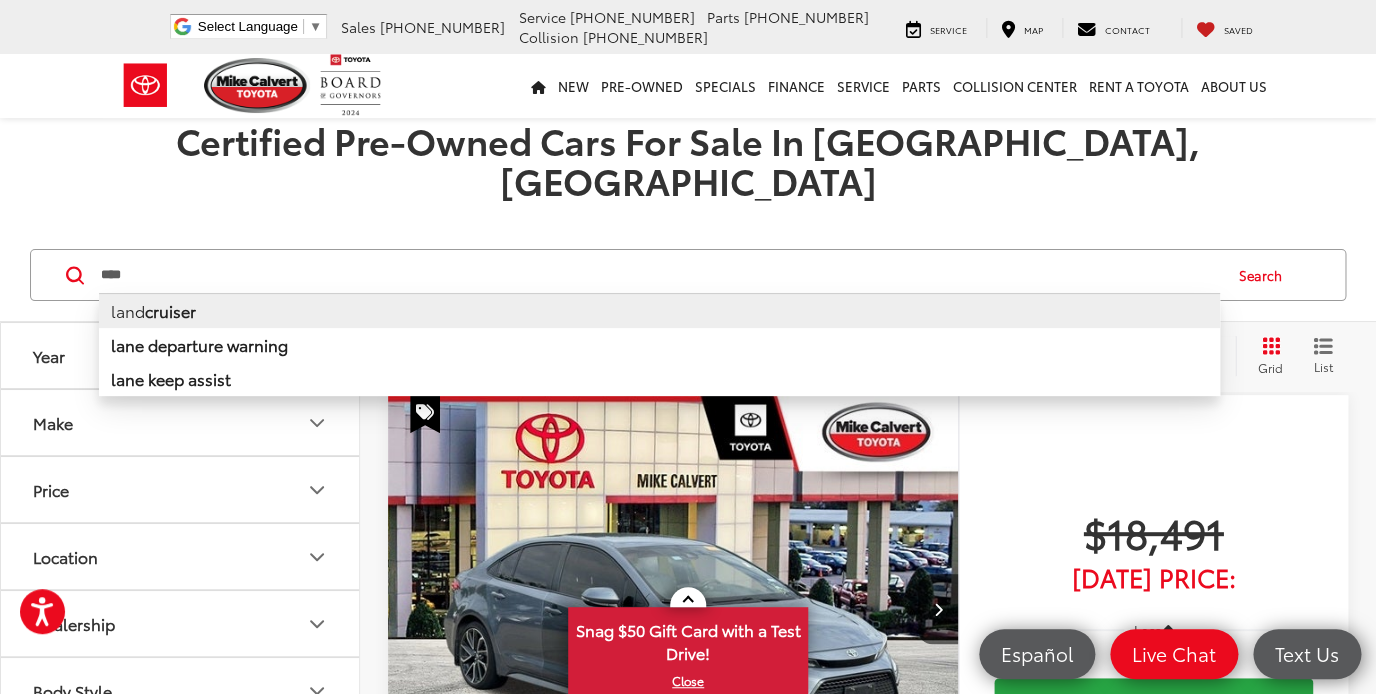 click on "land  cruiser" at bounding box center [659, 310] 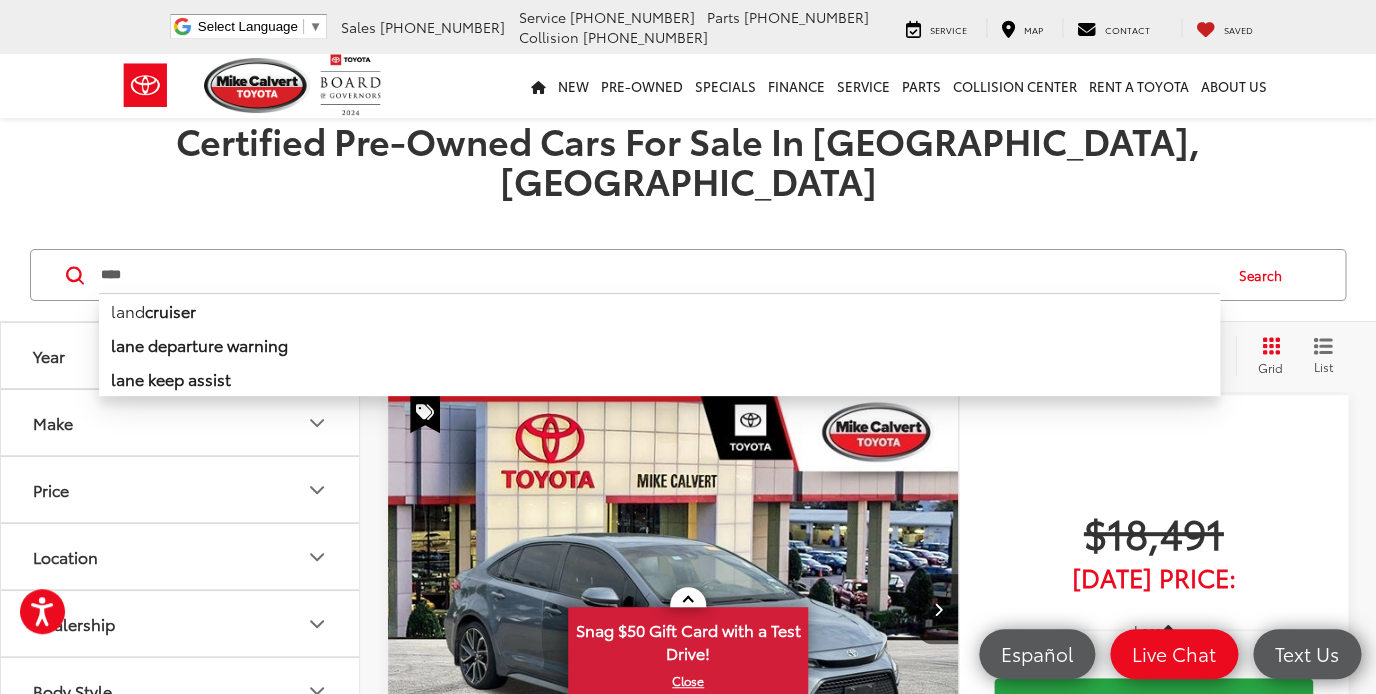 type on "**********" 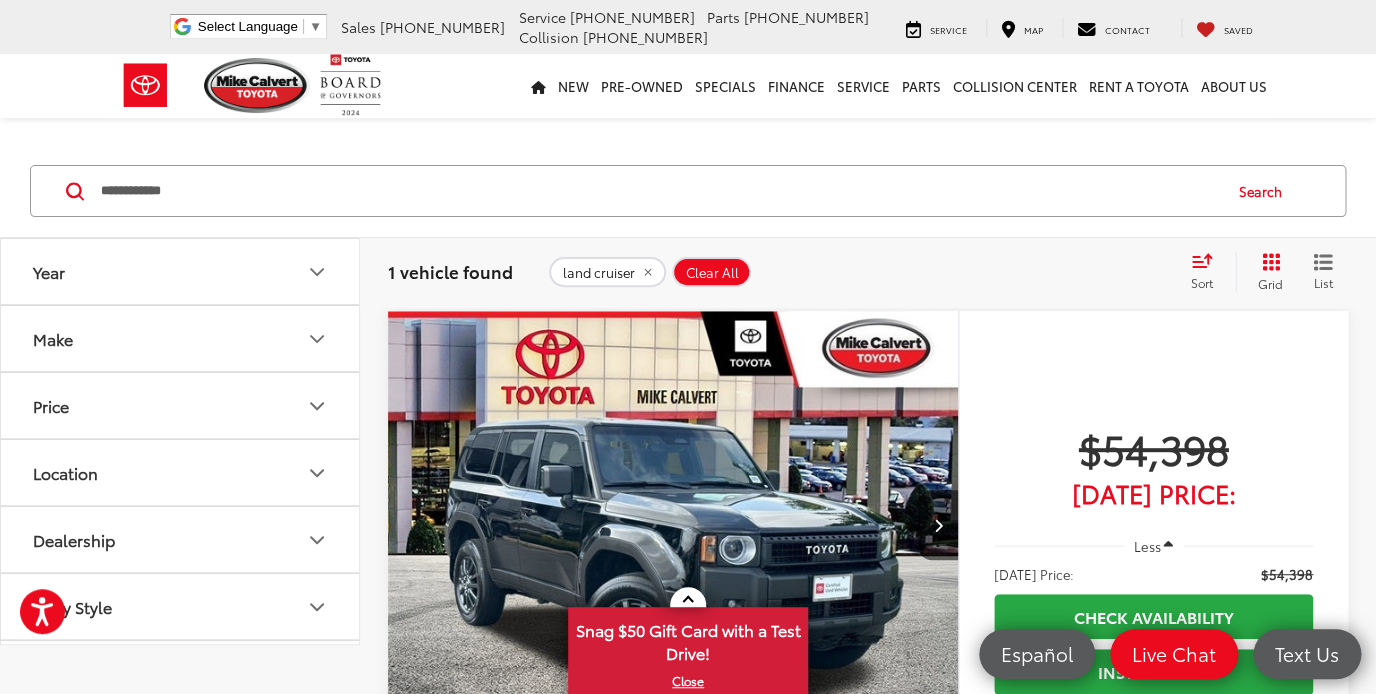scroll, scrollTop: 0, scrollLeft: 0, axis: both 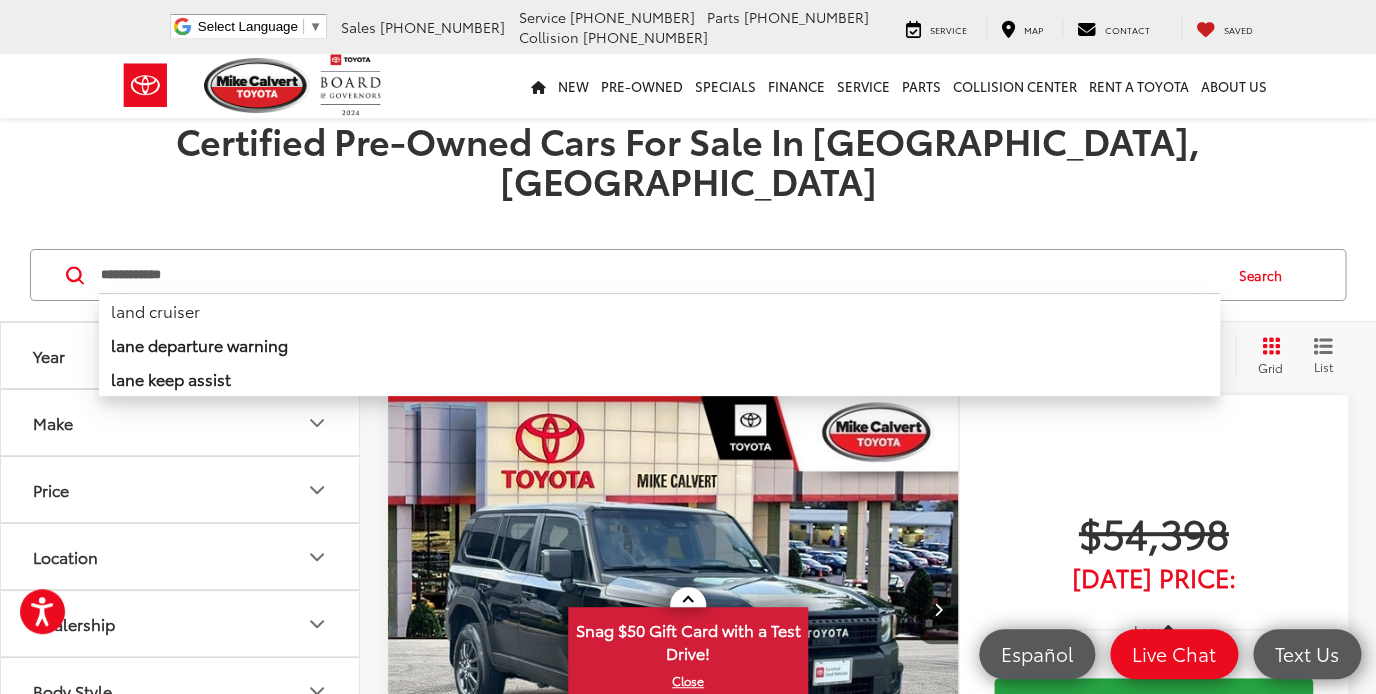 click on "**********" at bounding box center (659, 275) 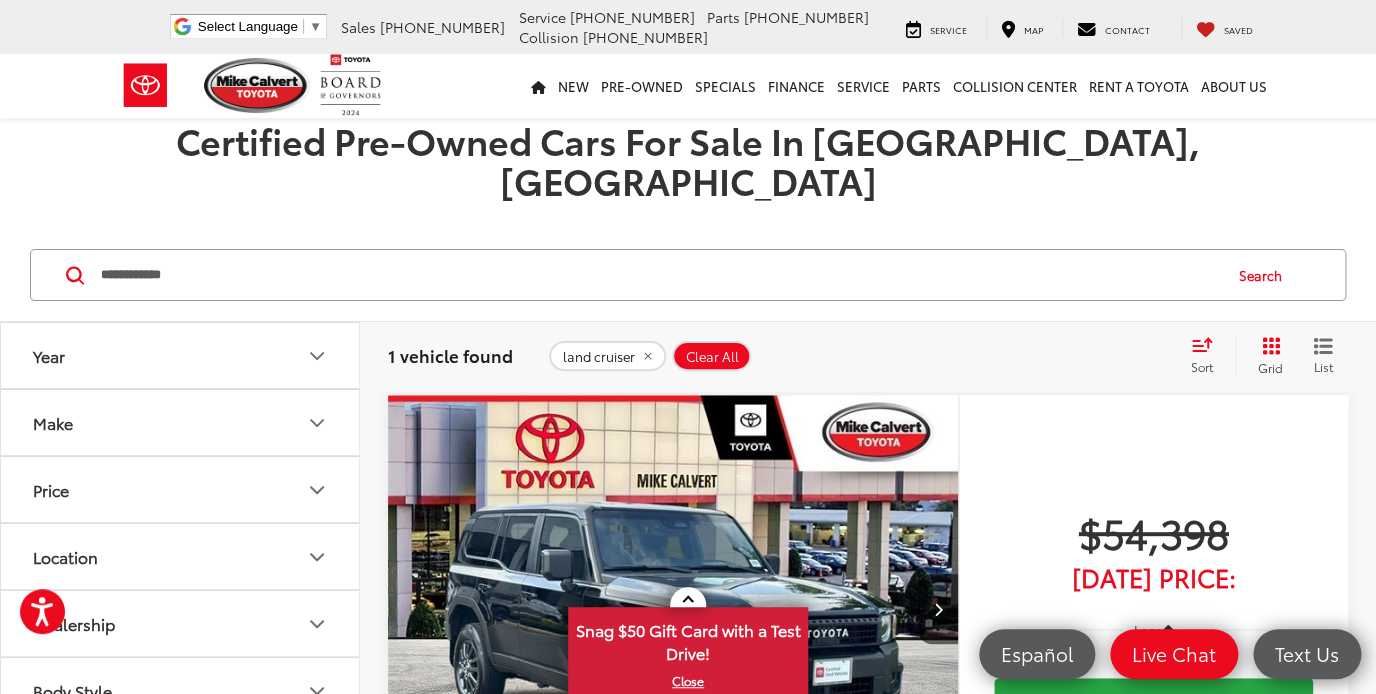 click on "$54,398" at bounding box center [1153, 532] 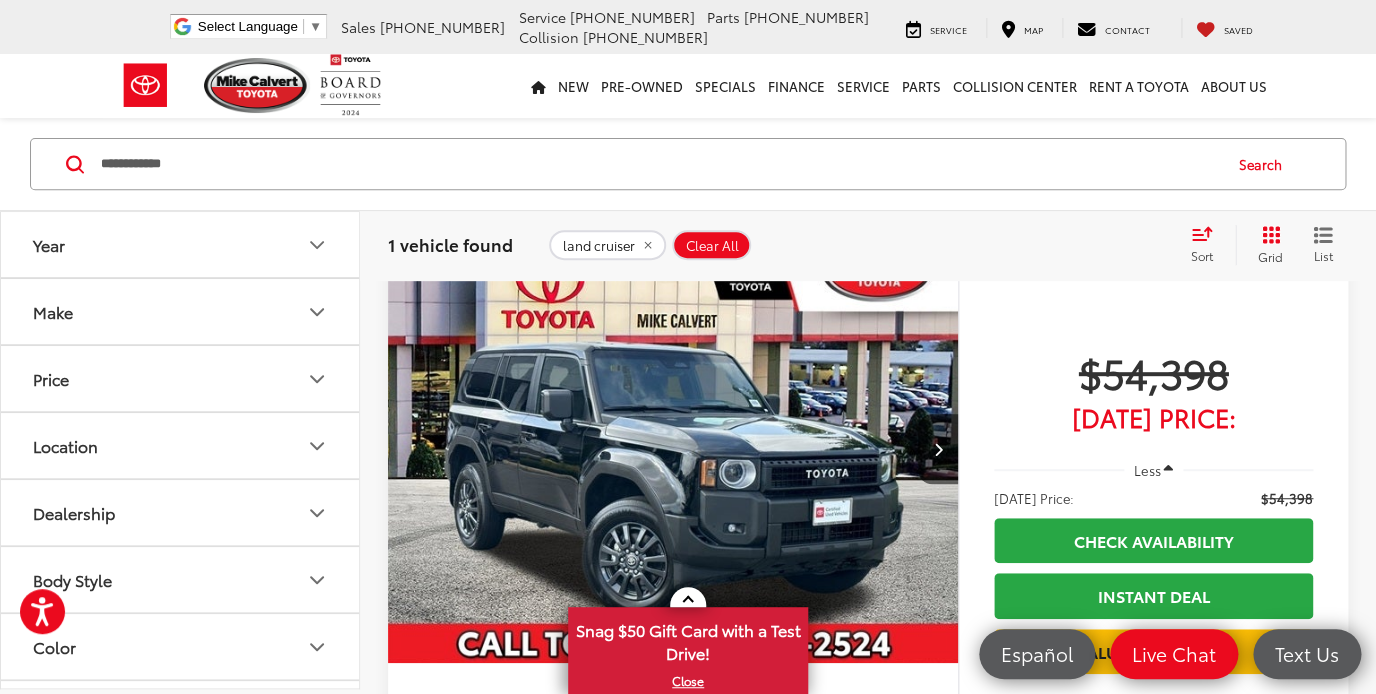 scroll, scrollTop: 163, scrollLeft: 0, axis: vertical 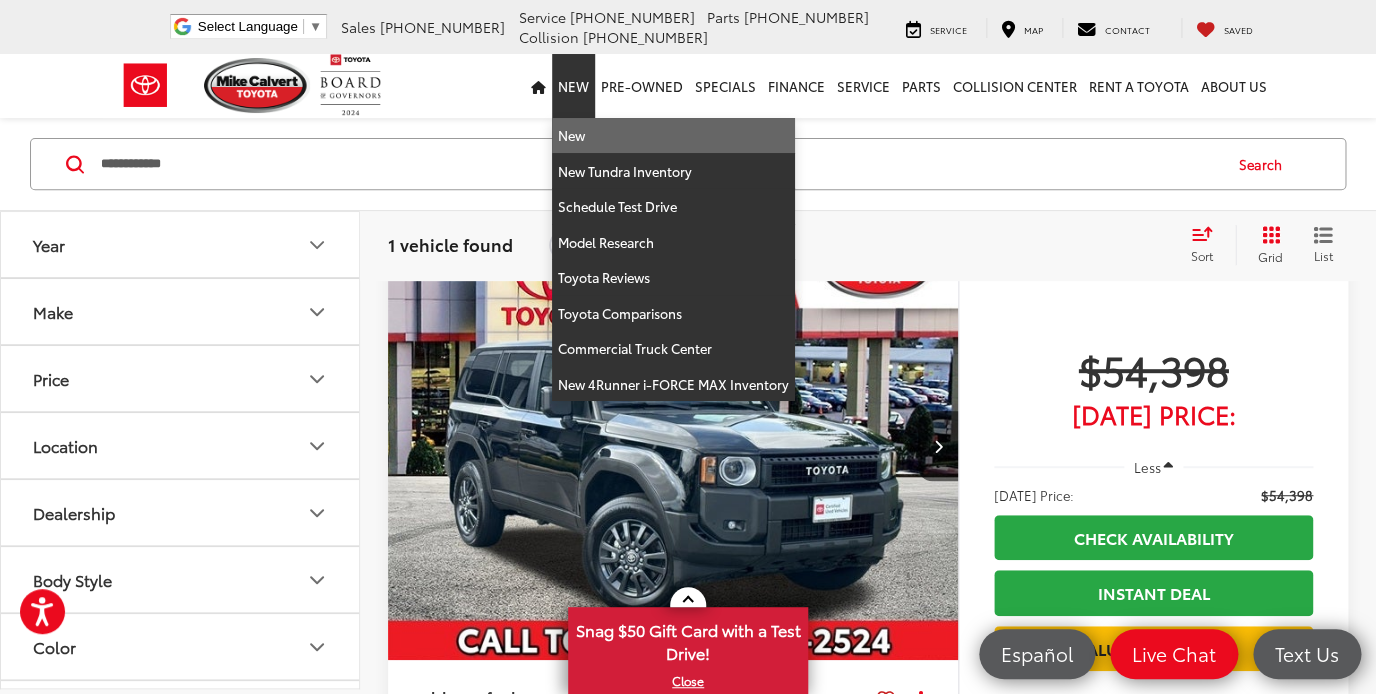 click on "New" at bounding box center [673, 136] 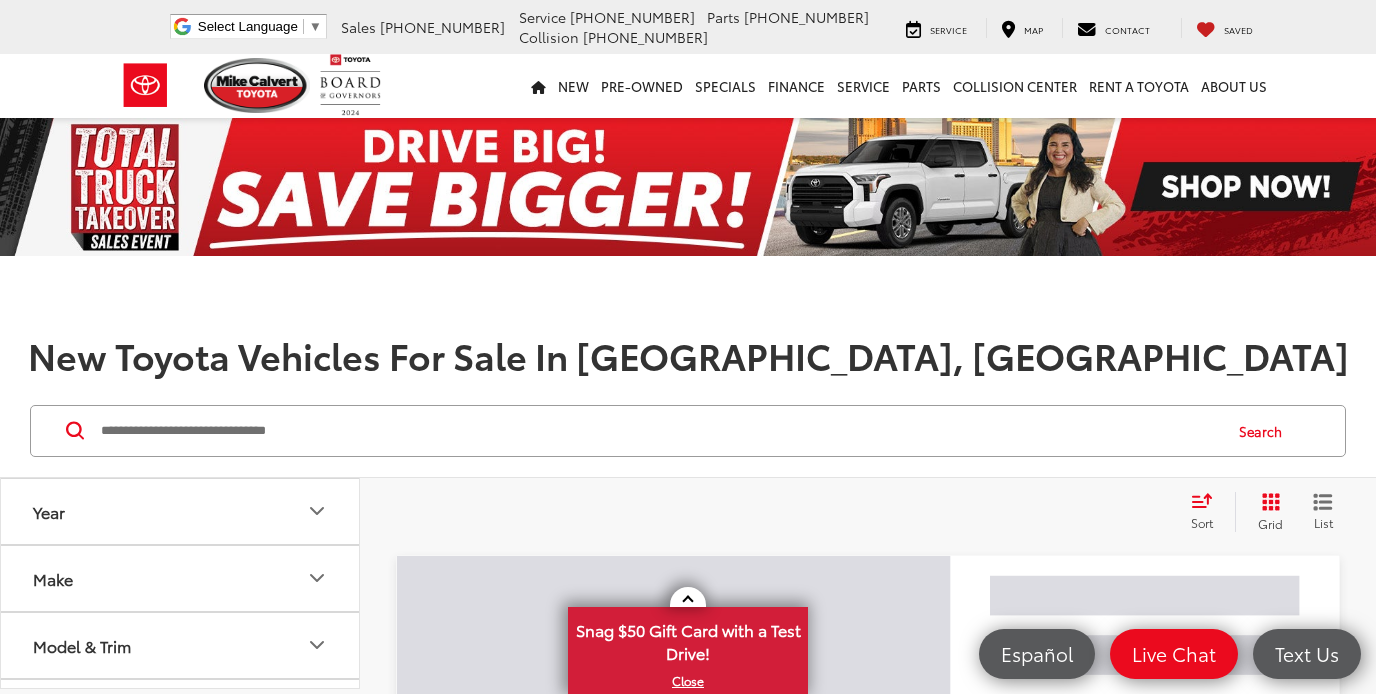 click at bounding box center [659, 431] 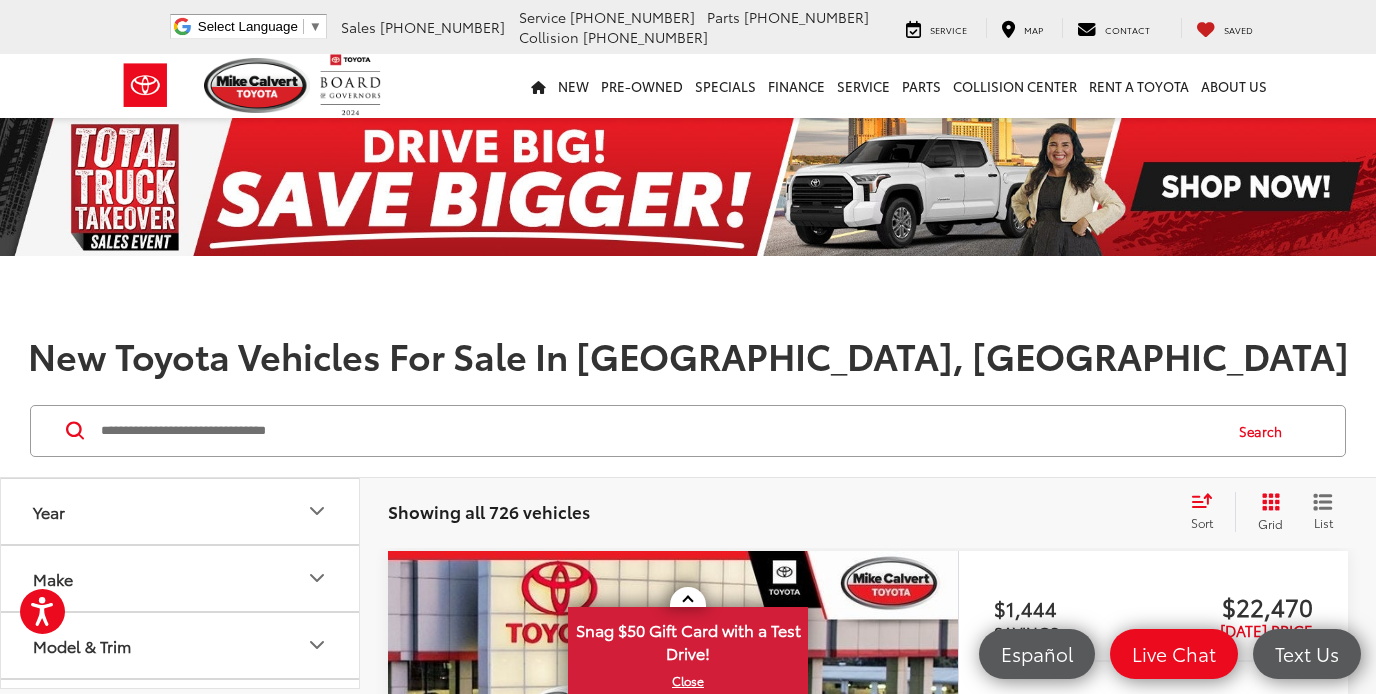 scroll, scrollTop: 0, scrollLeft: 0, axis: both 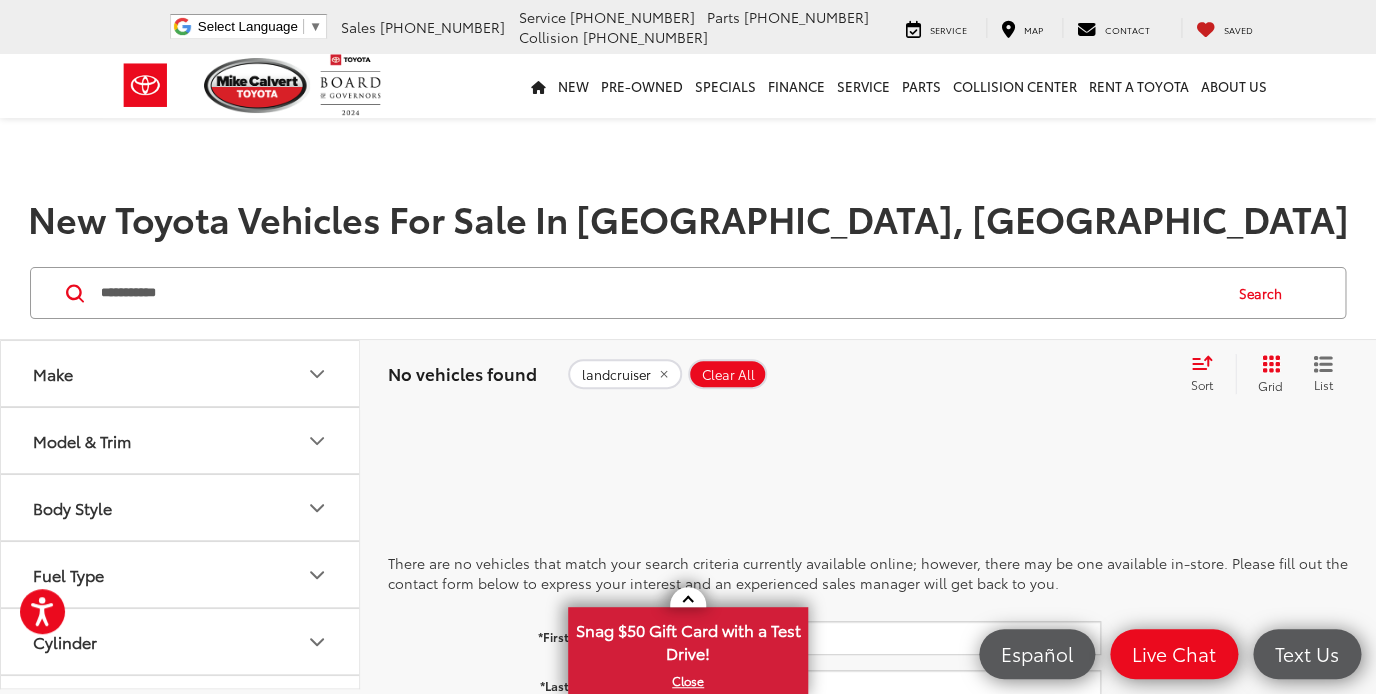 click on "**********" at bounding box center (659, 293) 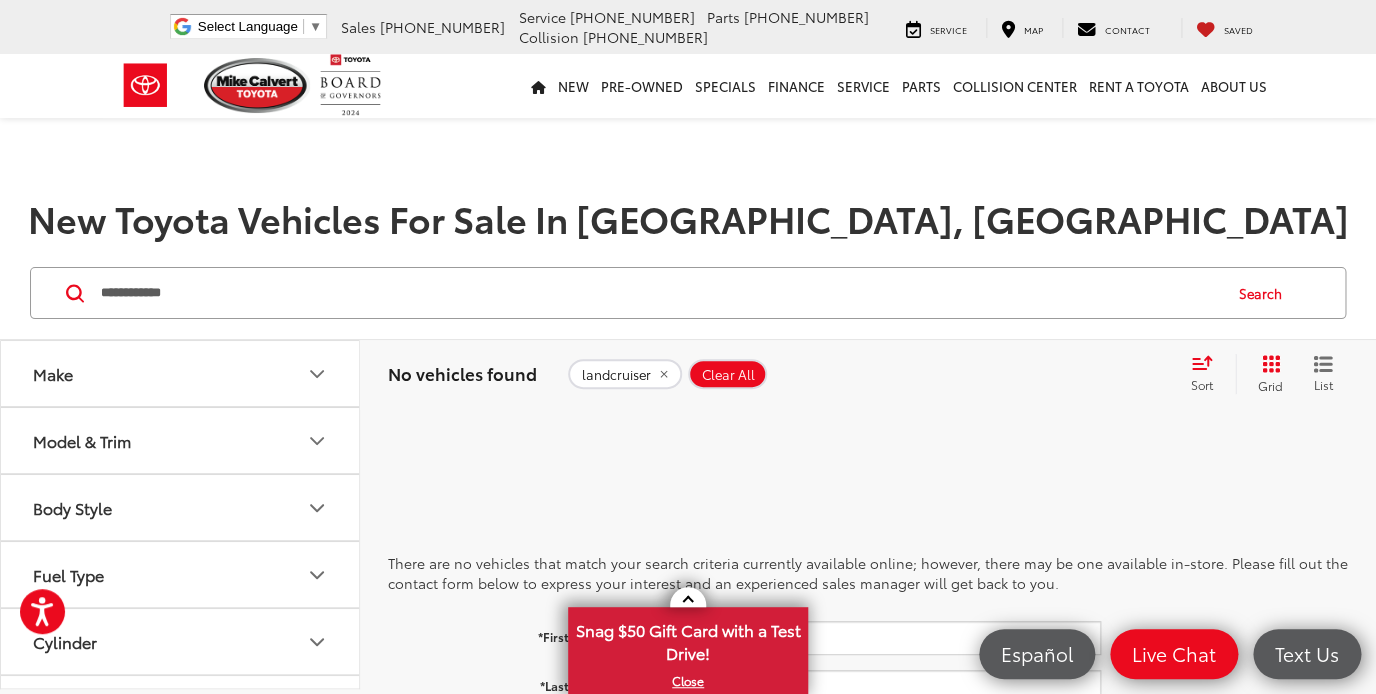 click on "**********" at bounding box center (659, 293) 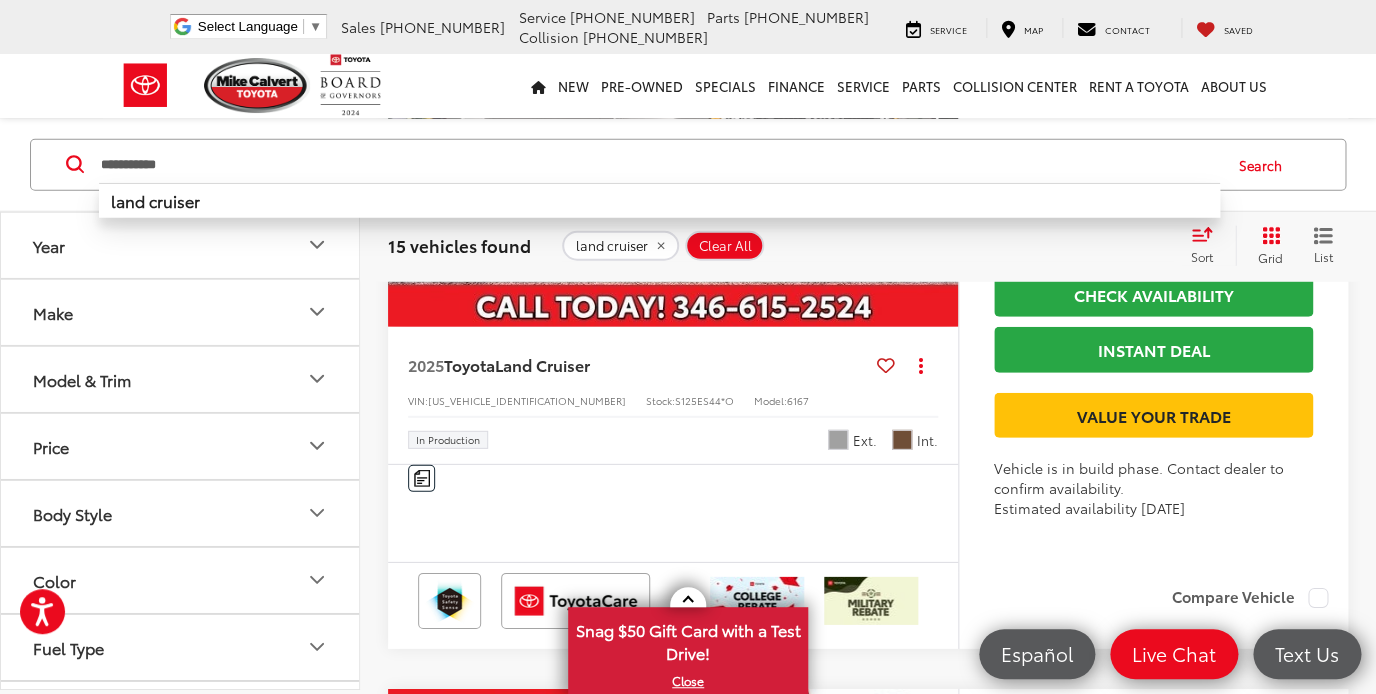 scroll, scrollTop: 4593, scrollLeft: 0, axis: vertical 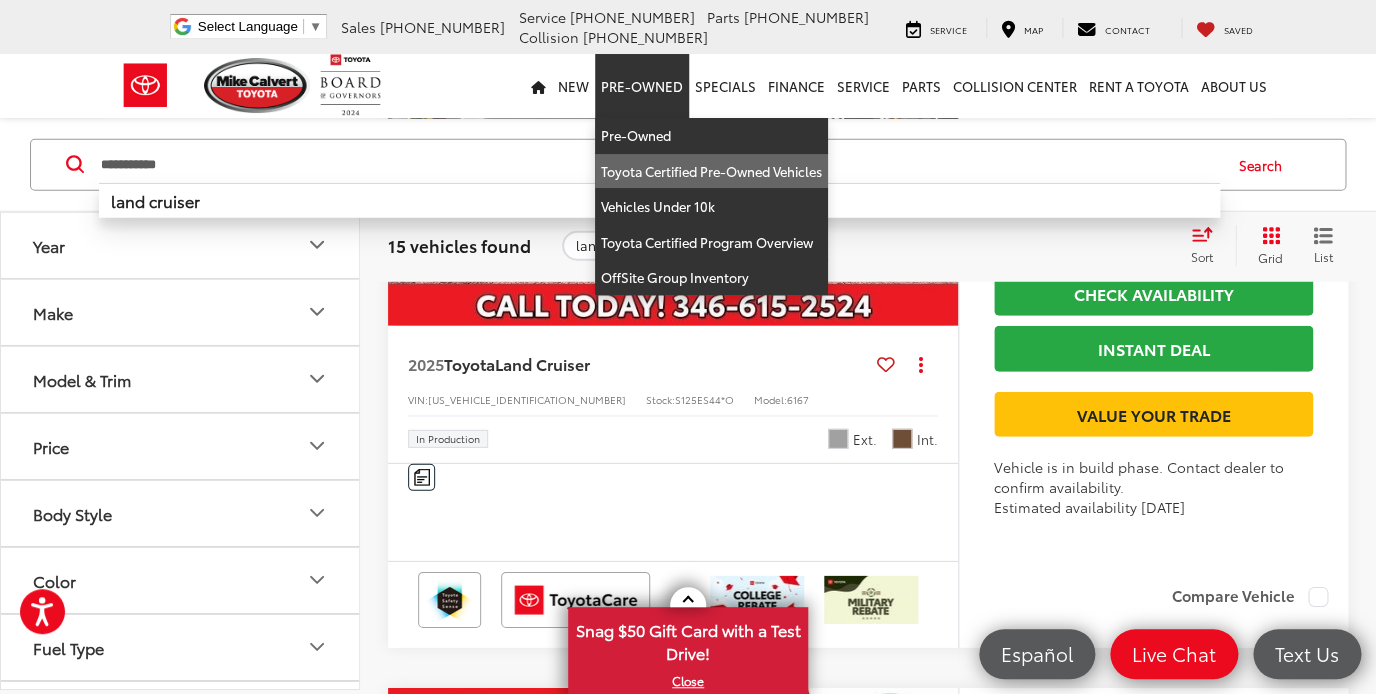 type on "**********" 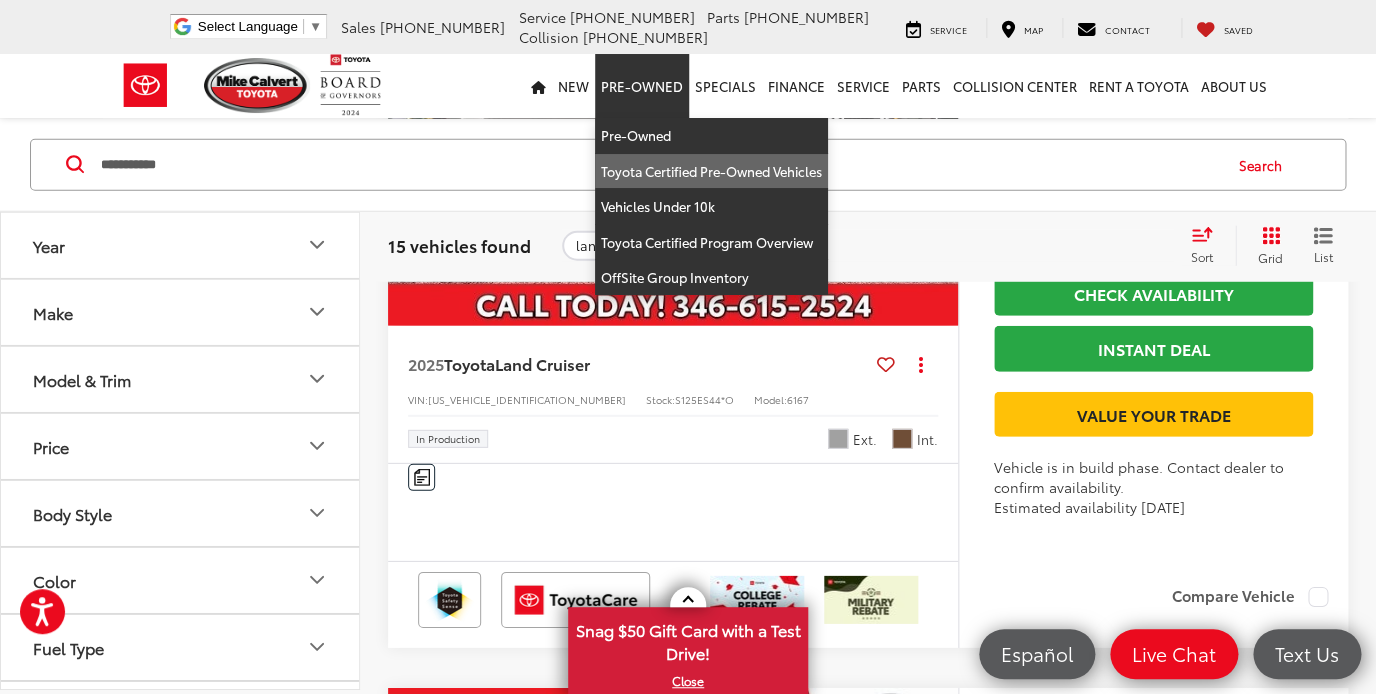 click on "Toyota Certified Pre-Owned Vehicles" at bounding box center [711, 172] 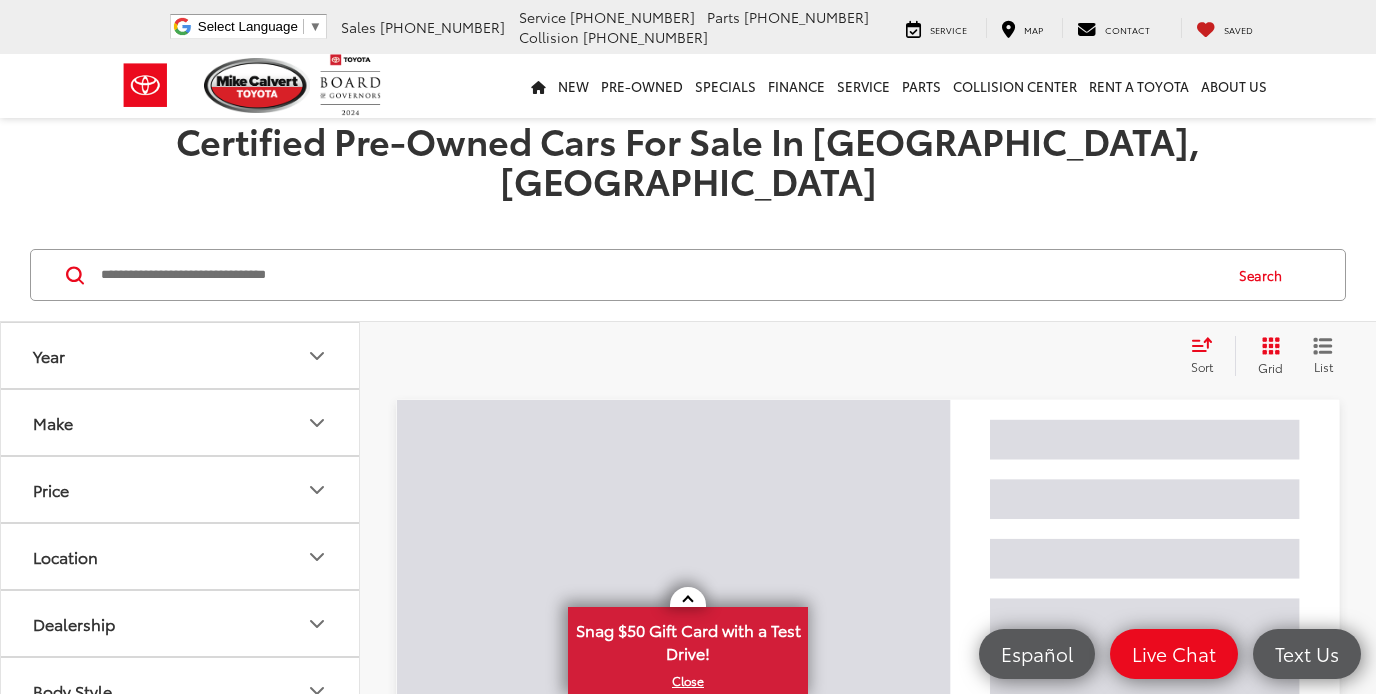 scroll, scrollTop: 0, scrollLeft: 0, axis: both 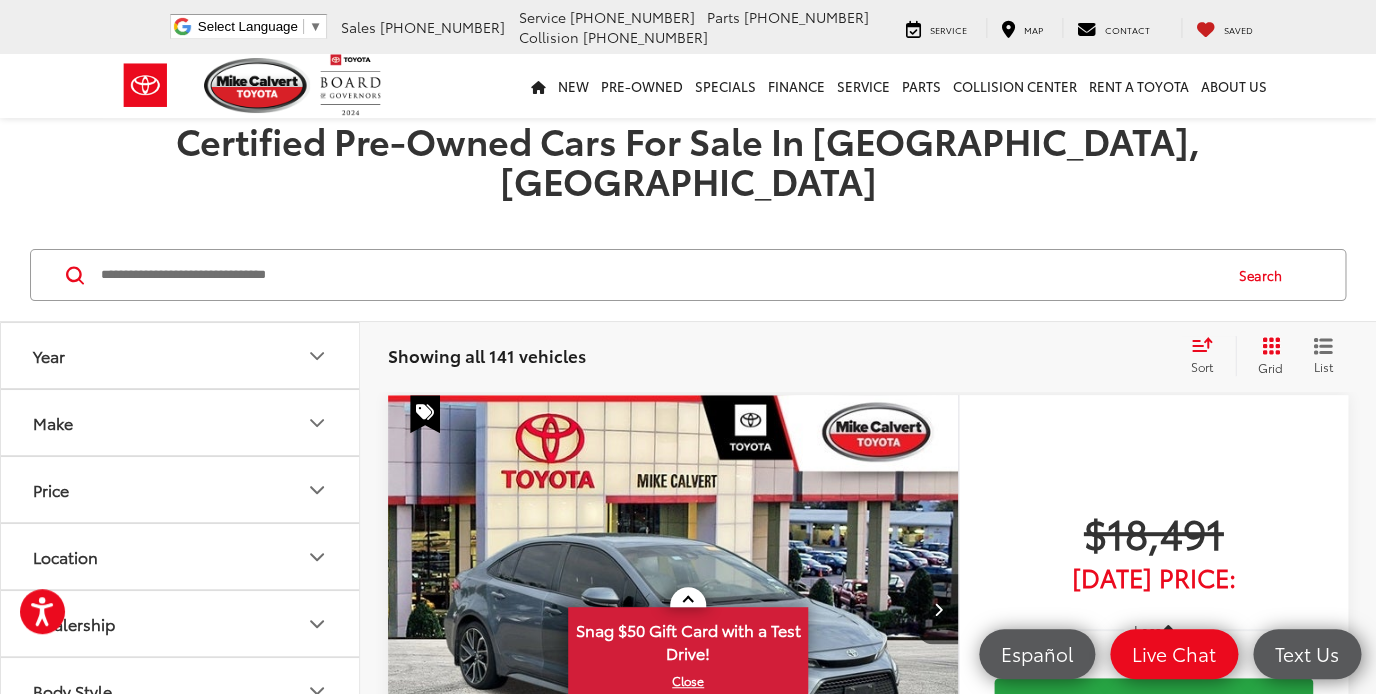 click at bounding box center (659, 275) 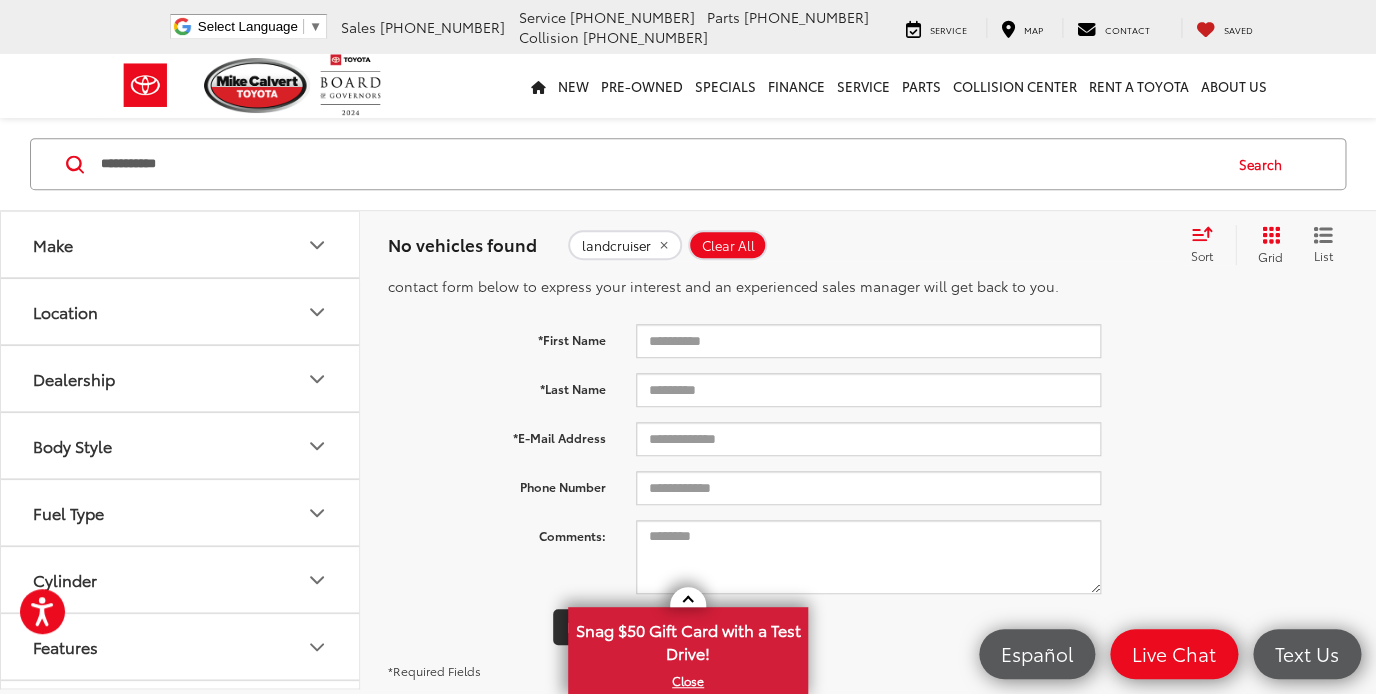 scroll, scrollTop: 281, scrollLeft: 0, axis: vertical 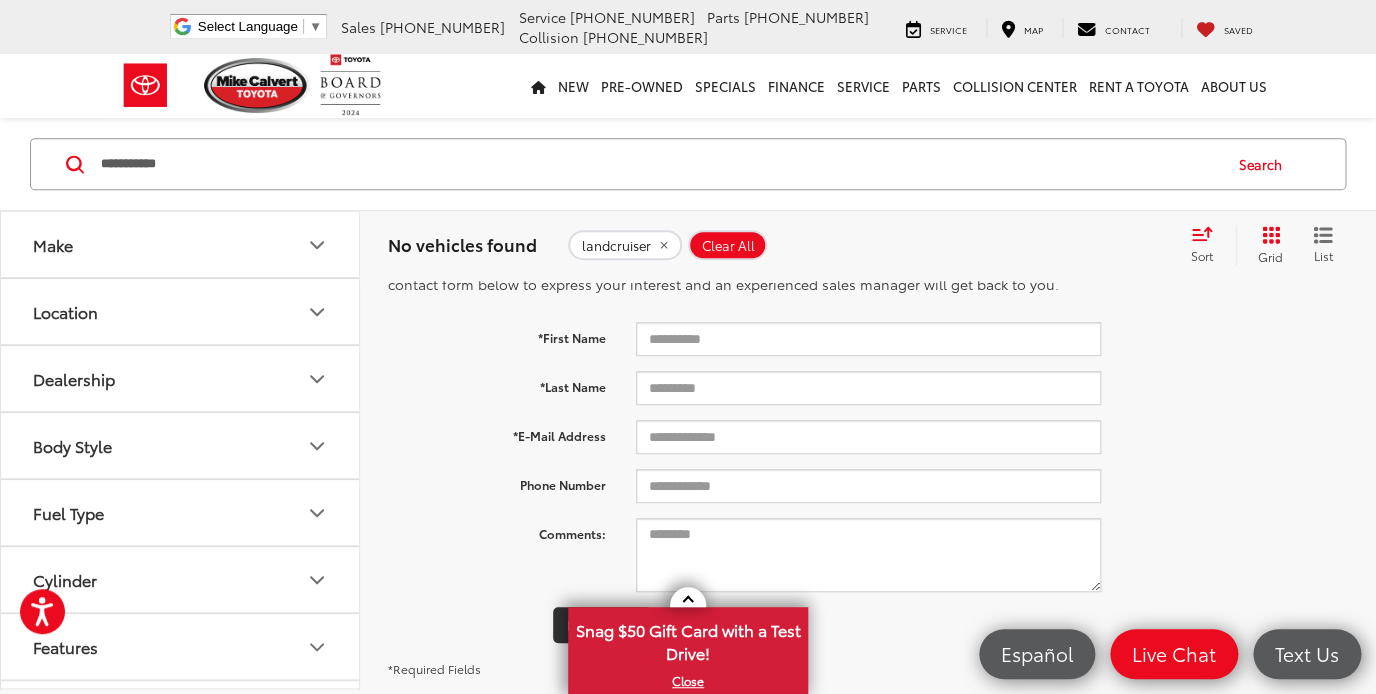 click on "**********" at bounding box center [659, 164] 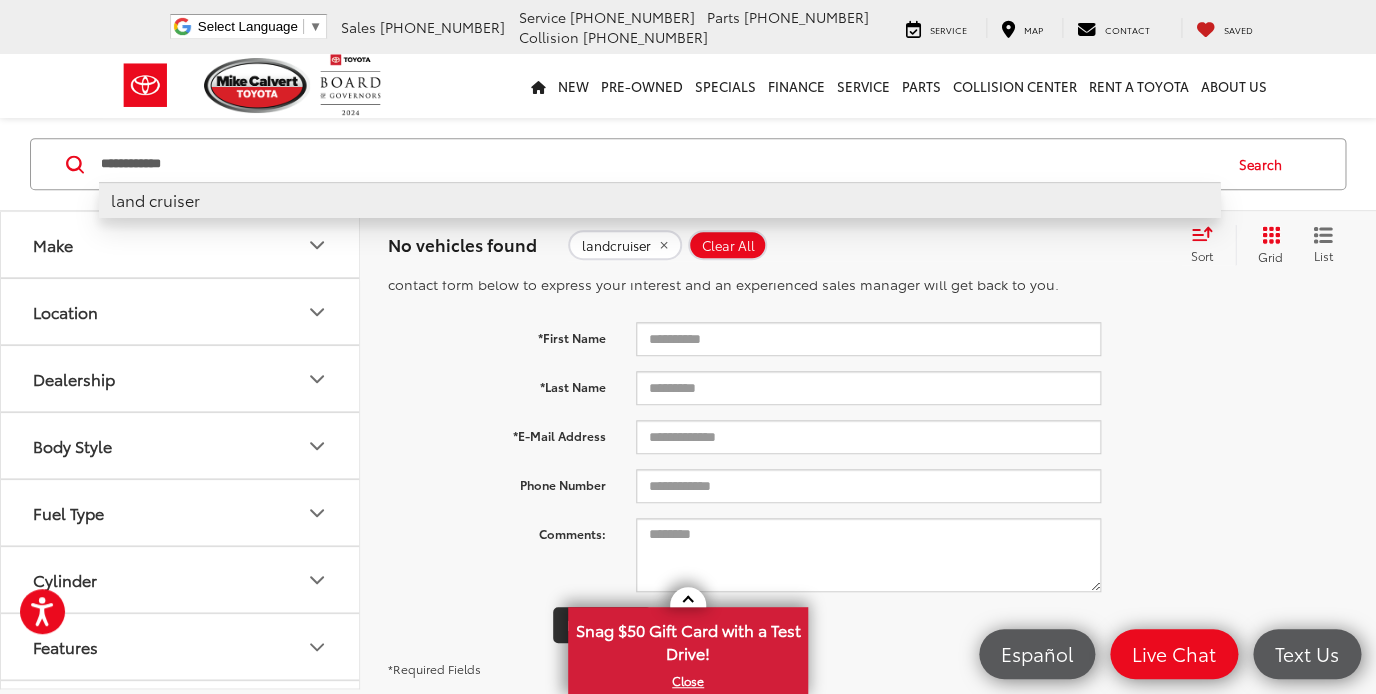 type on "**********" 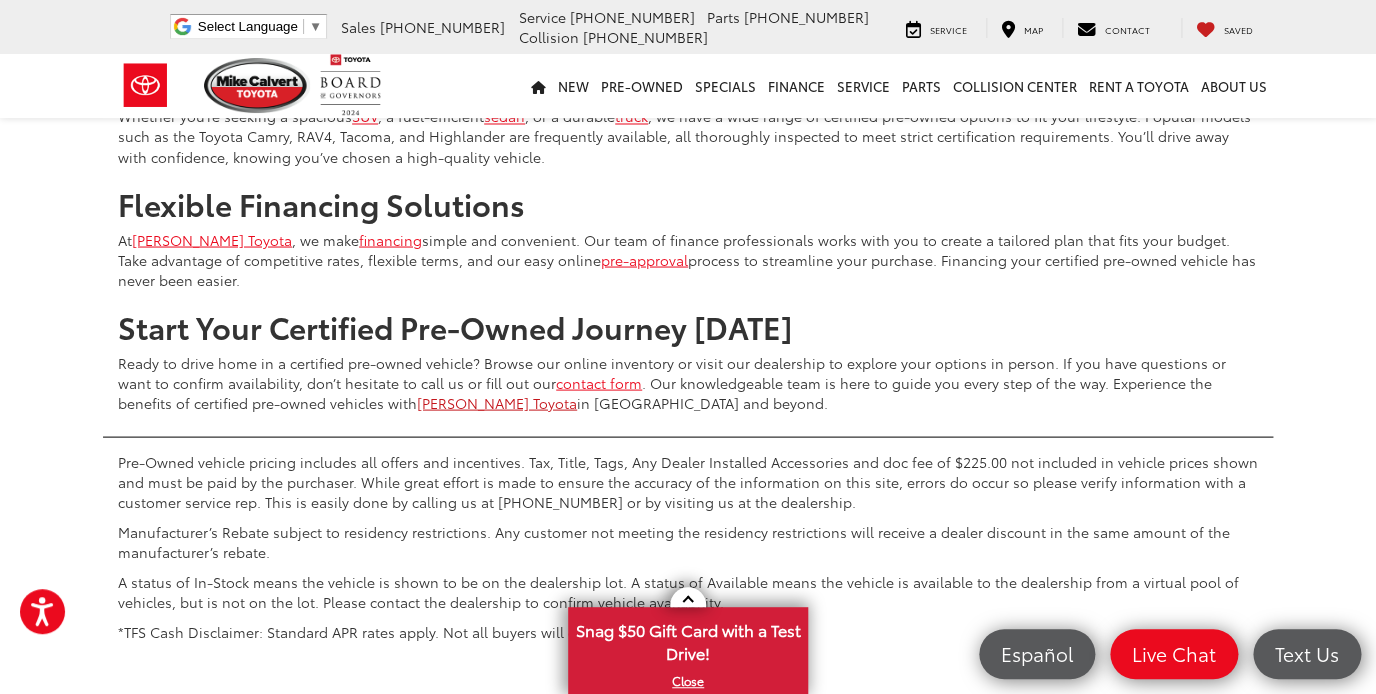 scroll, scrollTop: 1233, scrollLeft: 0, axis: vertical 